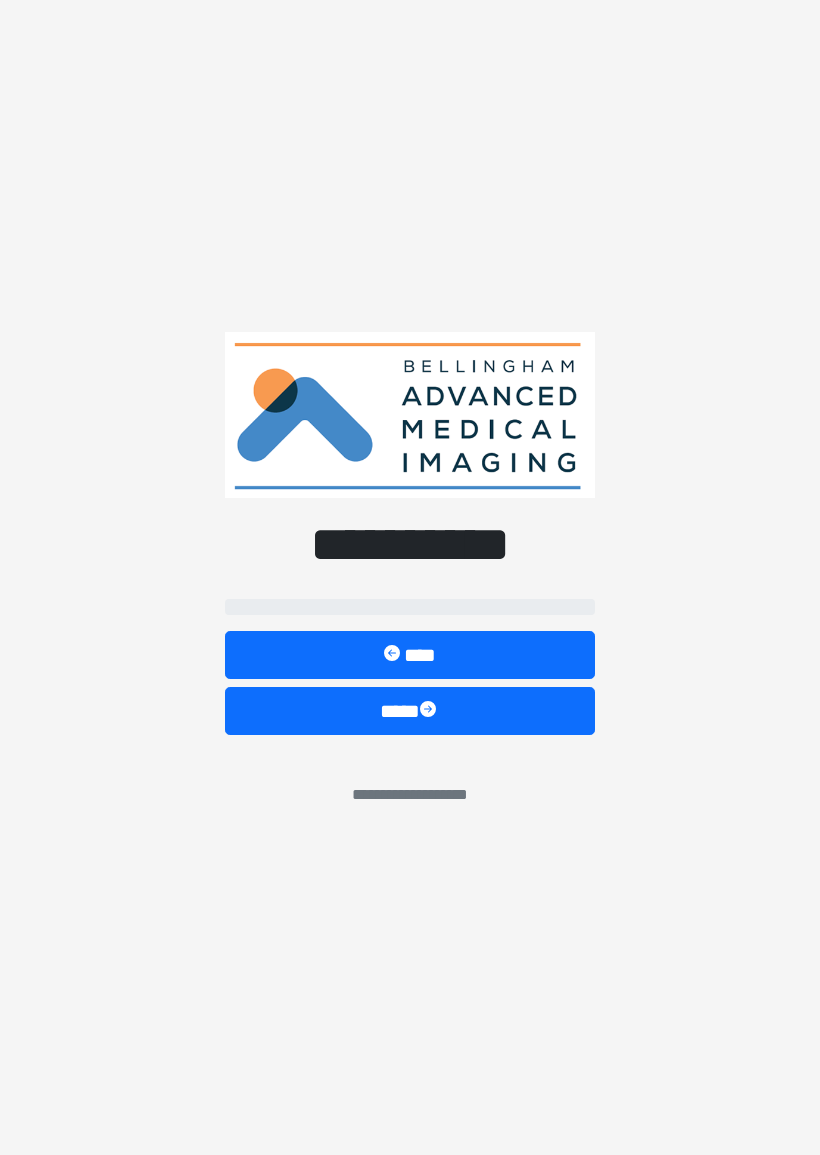 scroll, scrollTop: 342, scrollLeft: 125, axis: both 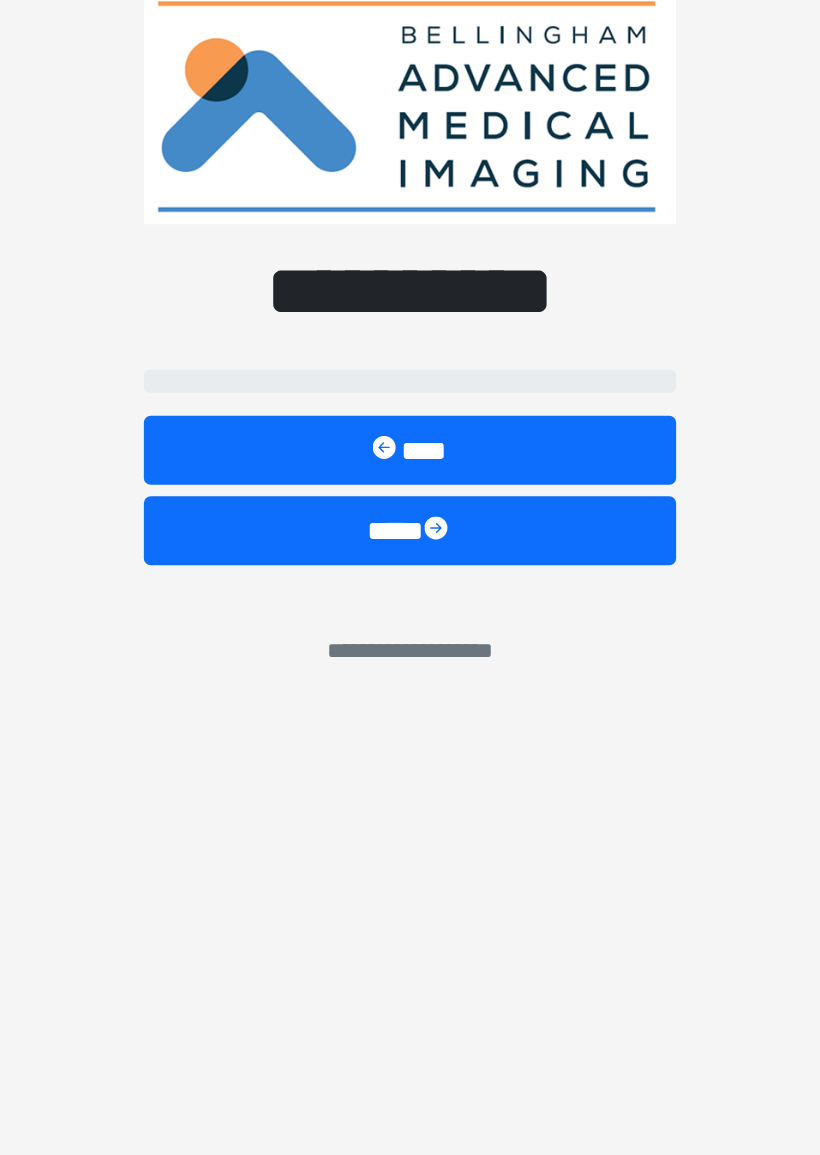 select on "******" 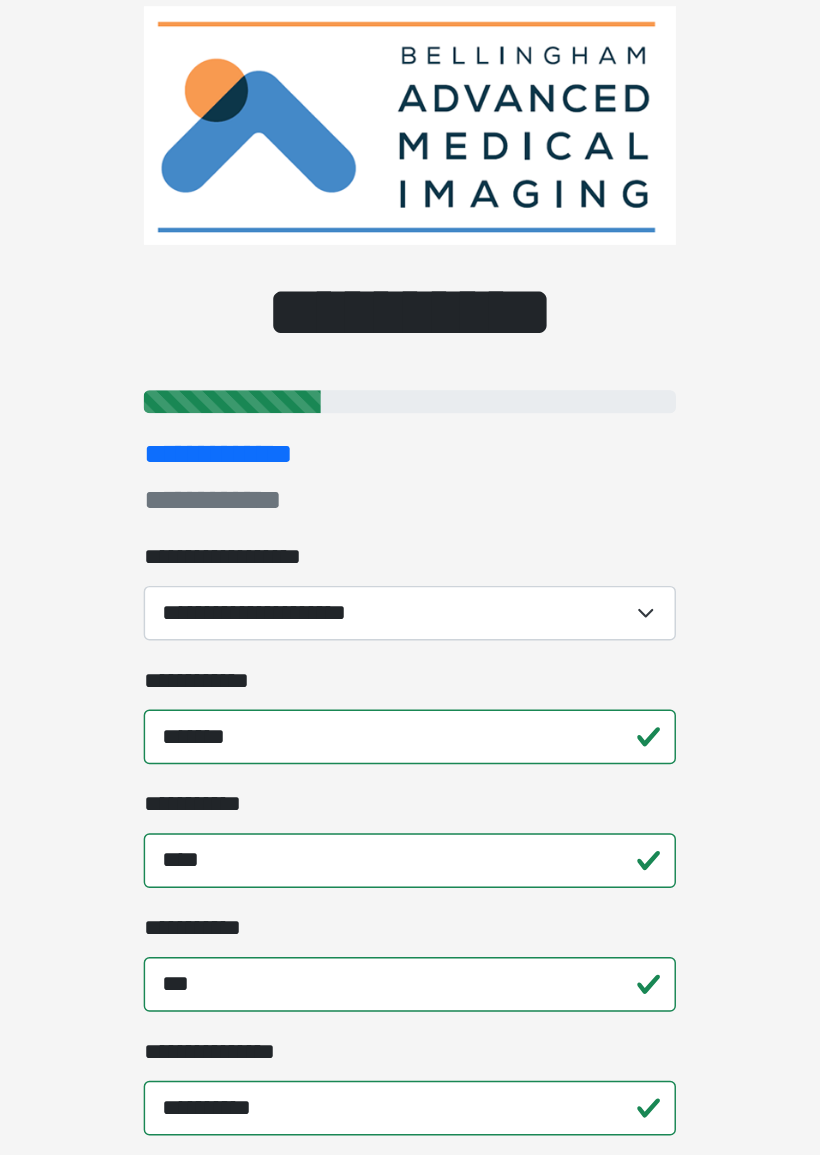 scroll, scrollTop: 0, scrollLeft: 0, axis: both 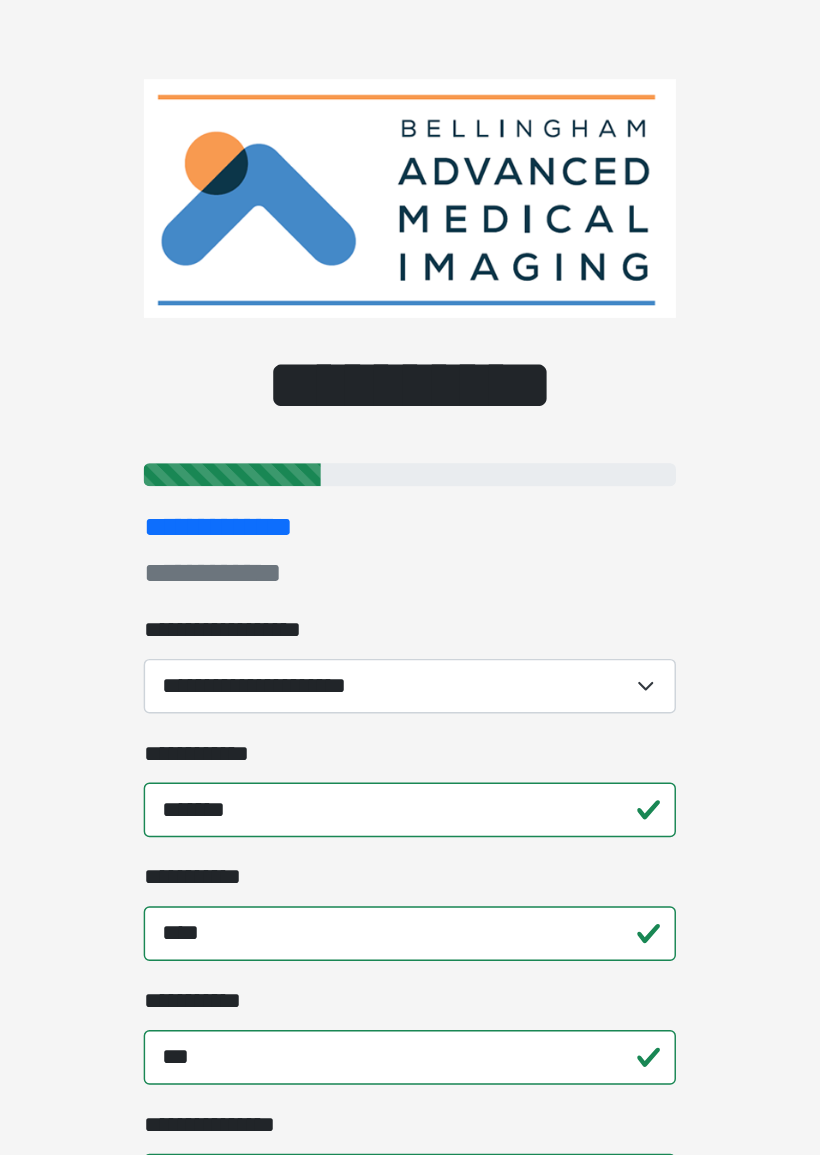click on "**********" at bounding box center (410, 477) 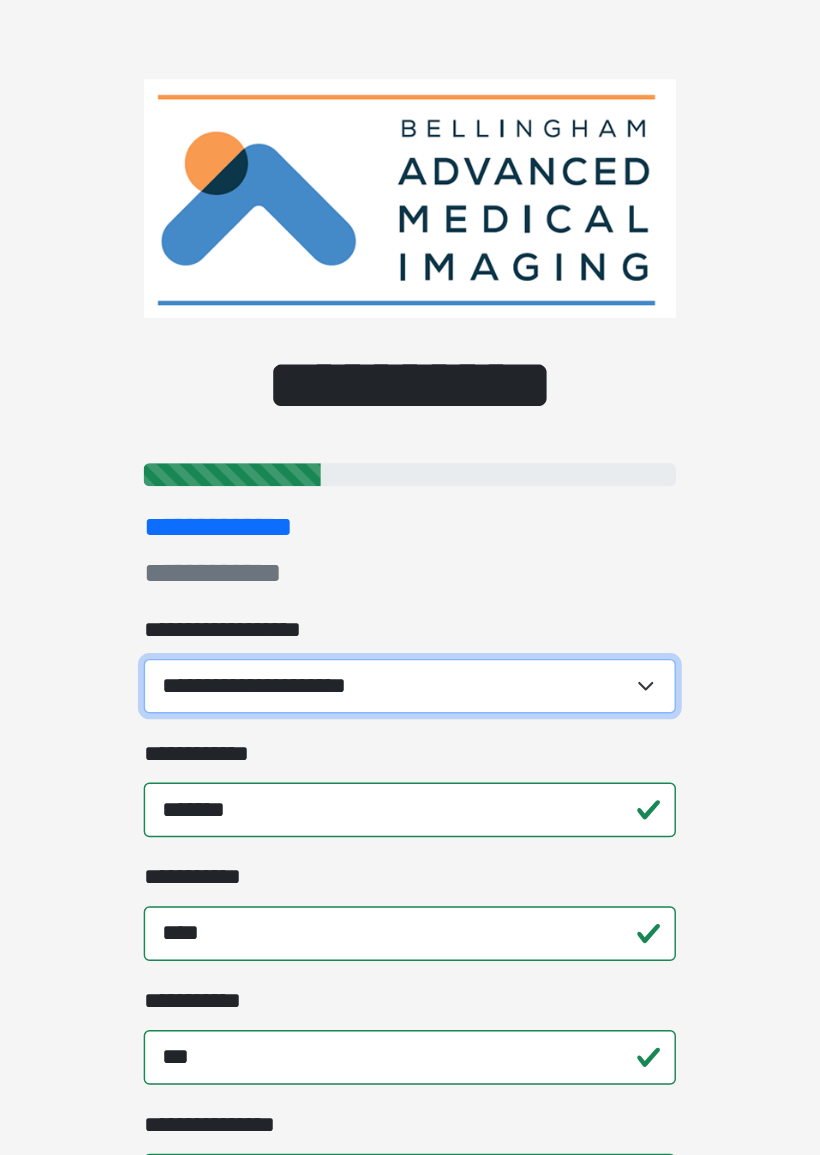 select on "*******" 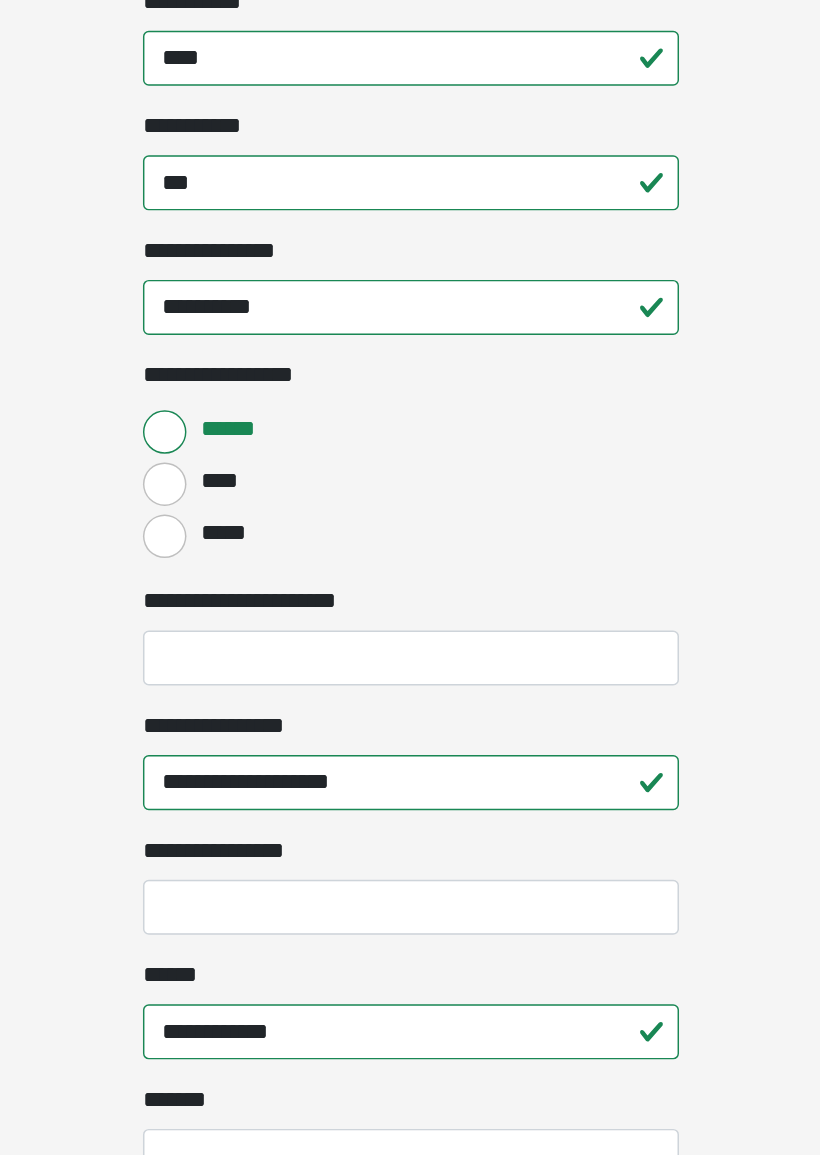 scroll, scrollTop: 268, scrollLeft: 0, axis: vertical 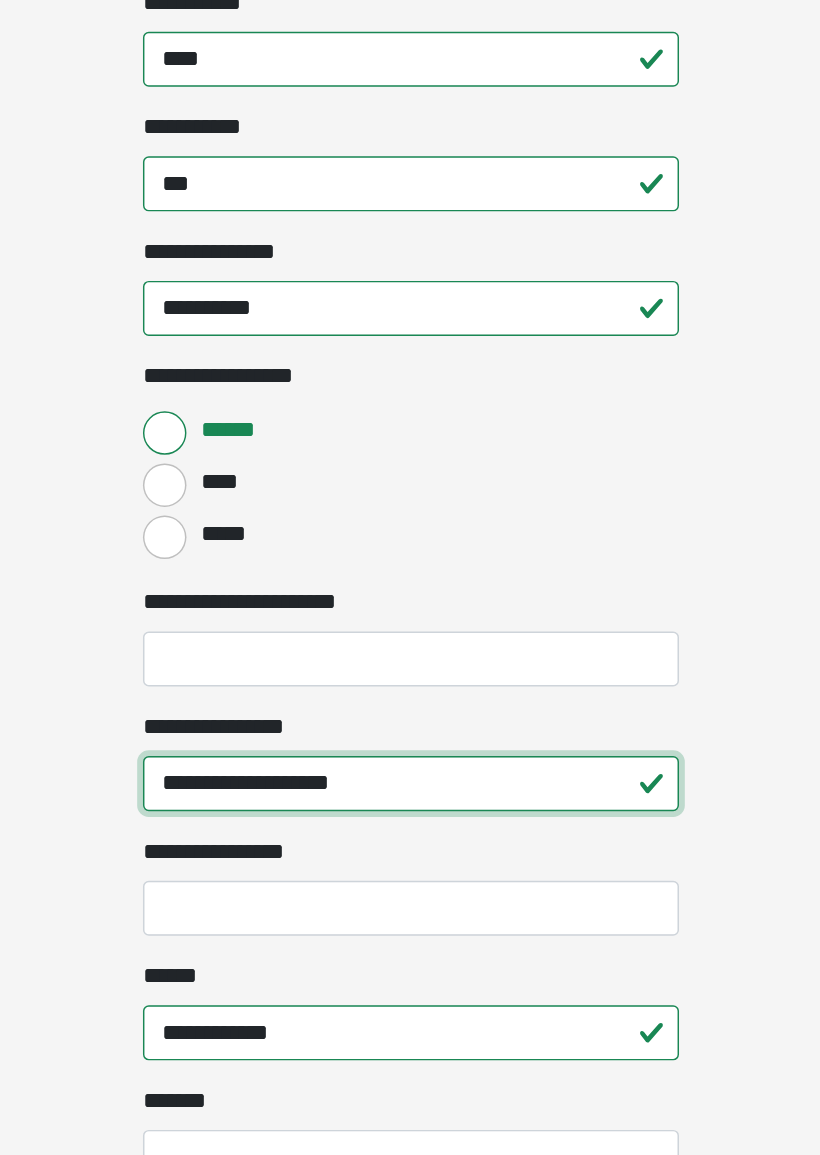 click on "**********" at bounding box center [410, 881] 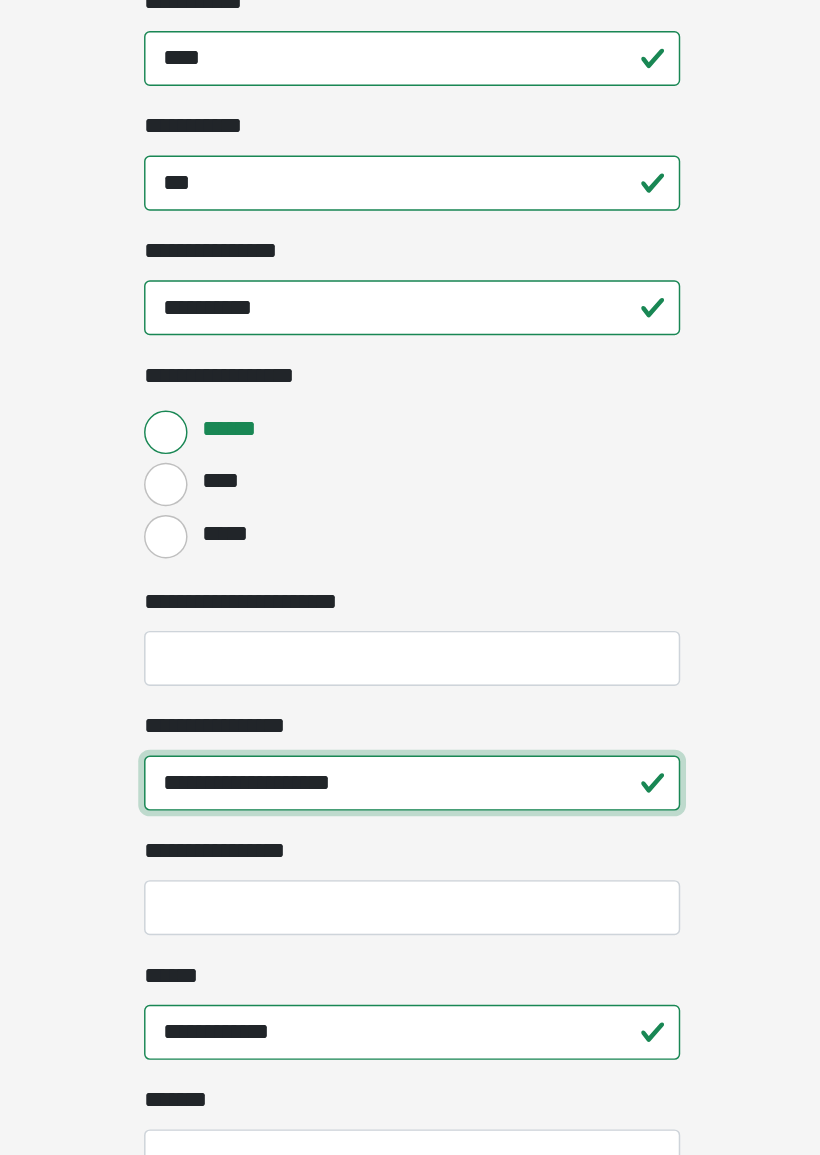 scroll, scrollTop: 284, scrollLeft: 0, axis: vertical 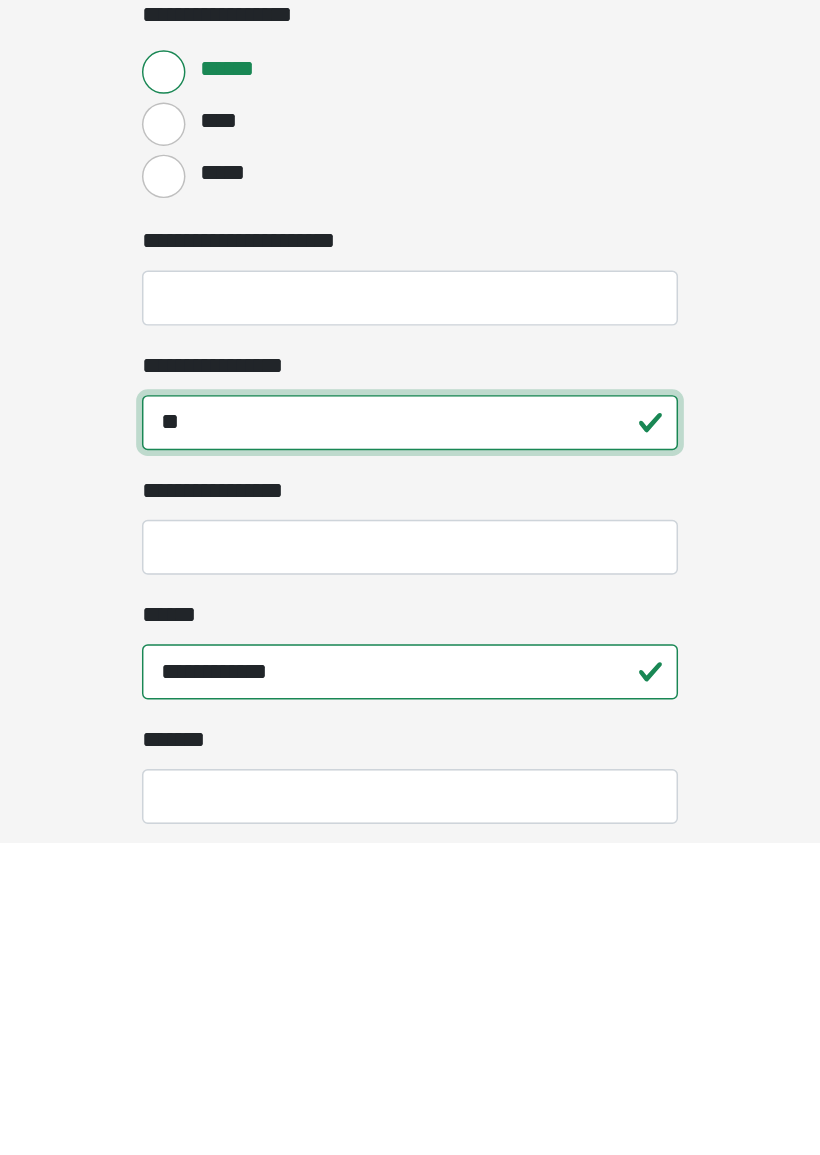 type on "*" 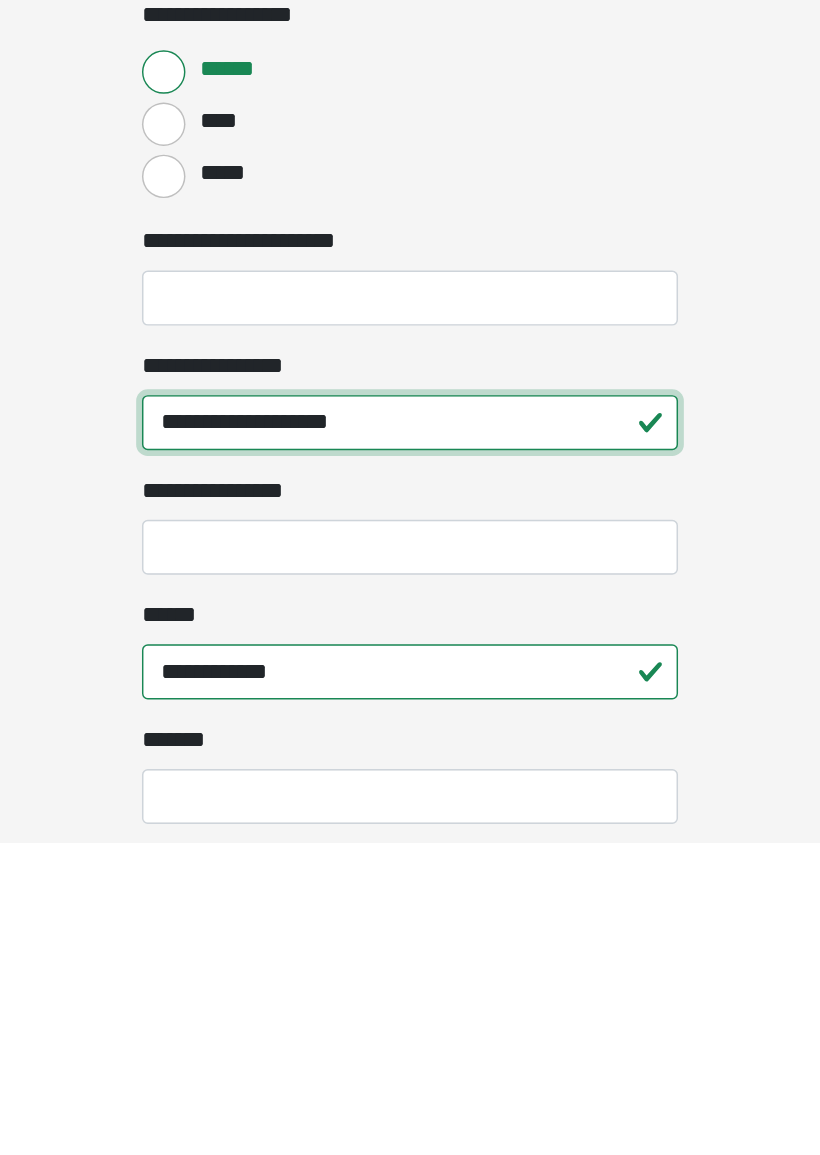 type on "**********" 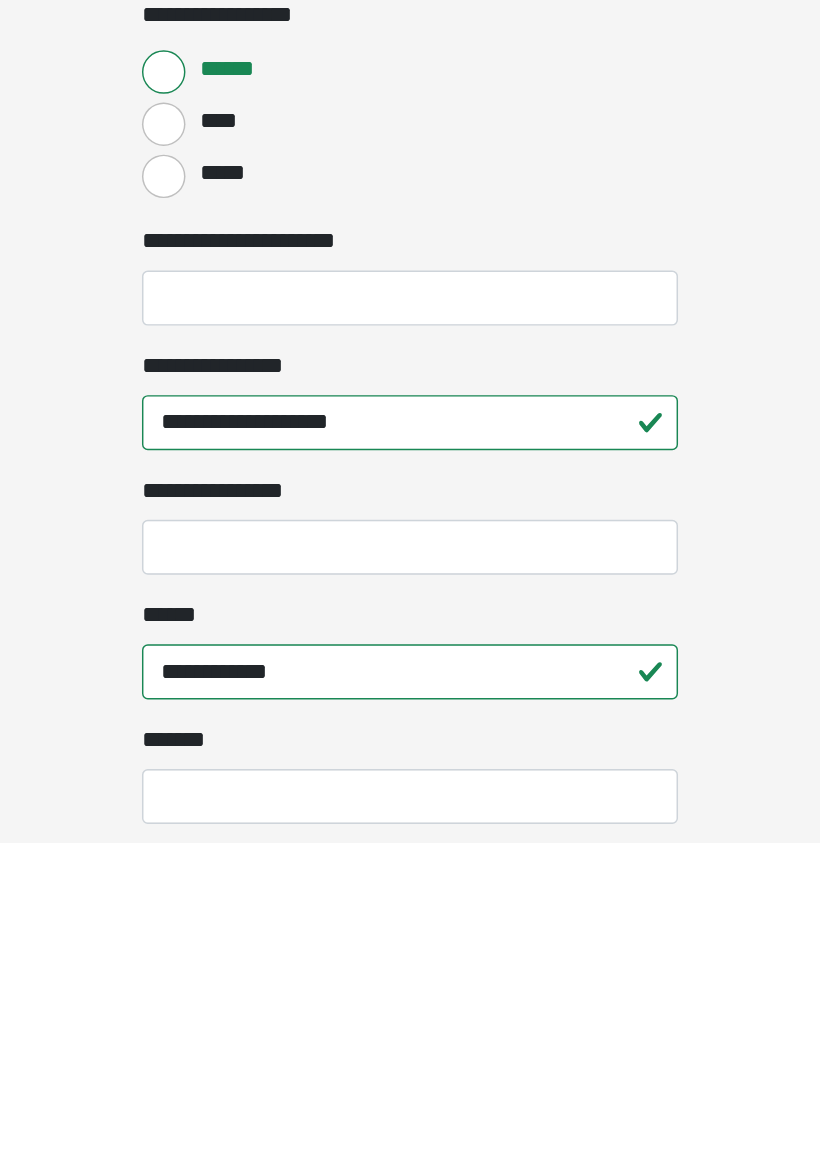 click on "**********" at bounding box center (410, 1037) 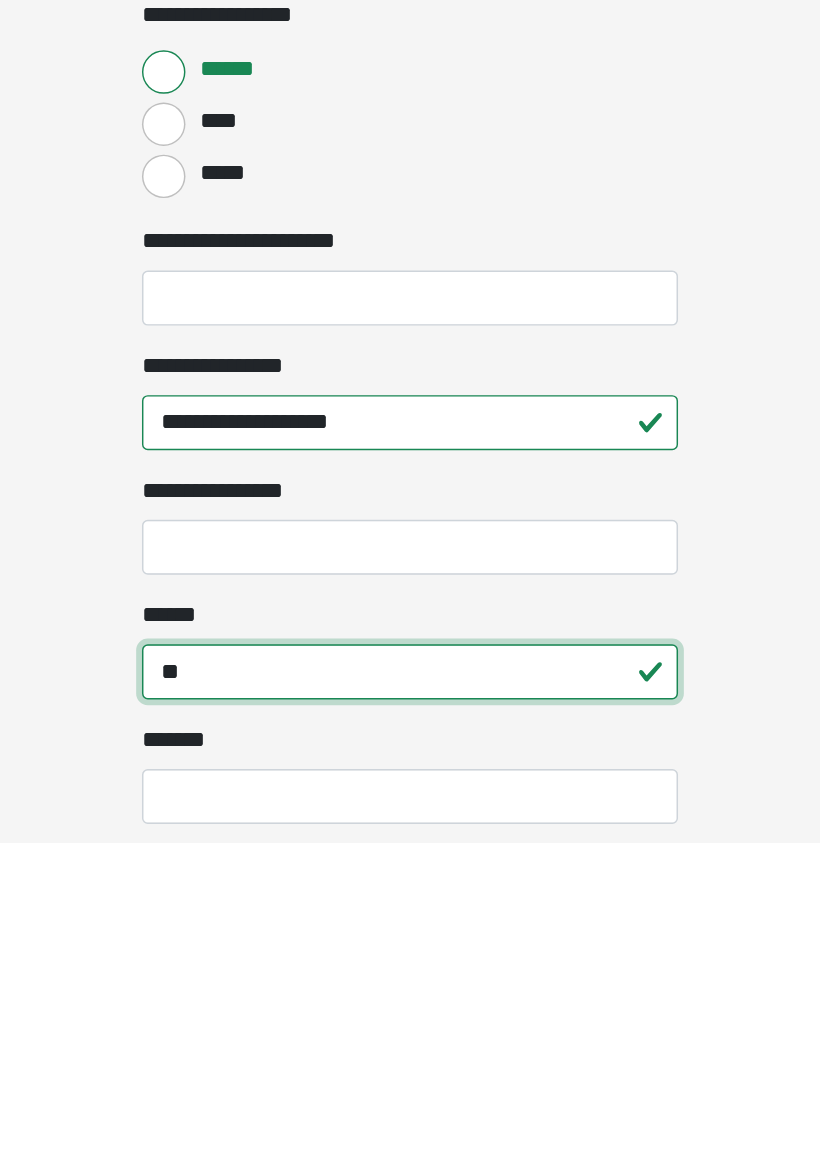 type on "*" 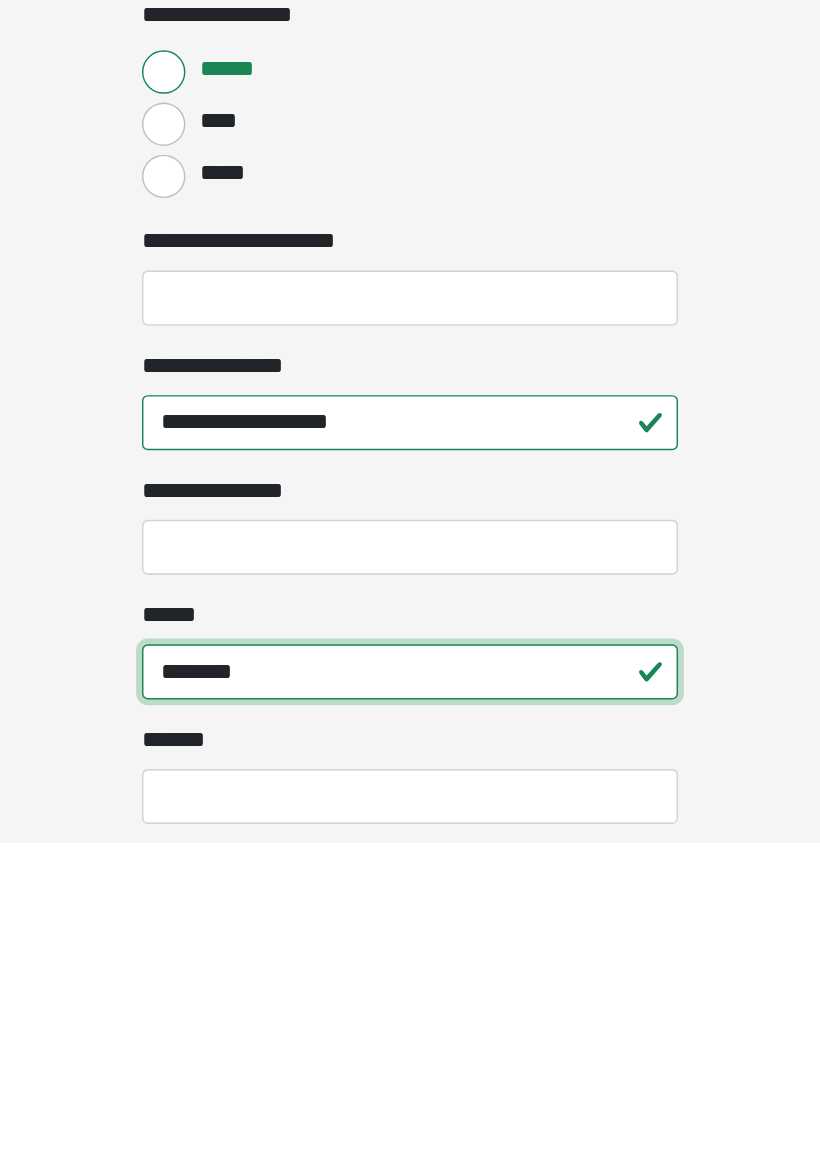 type on "********" 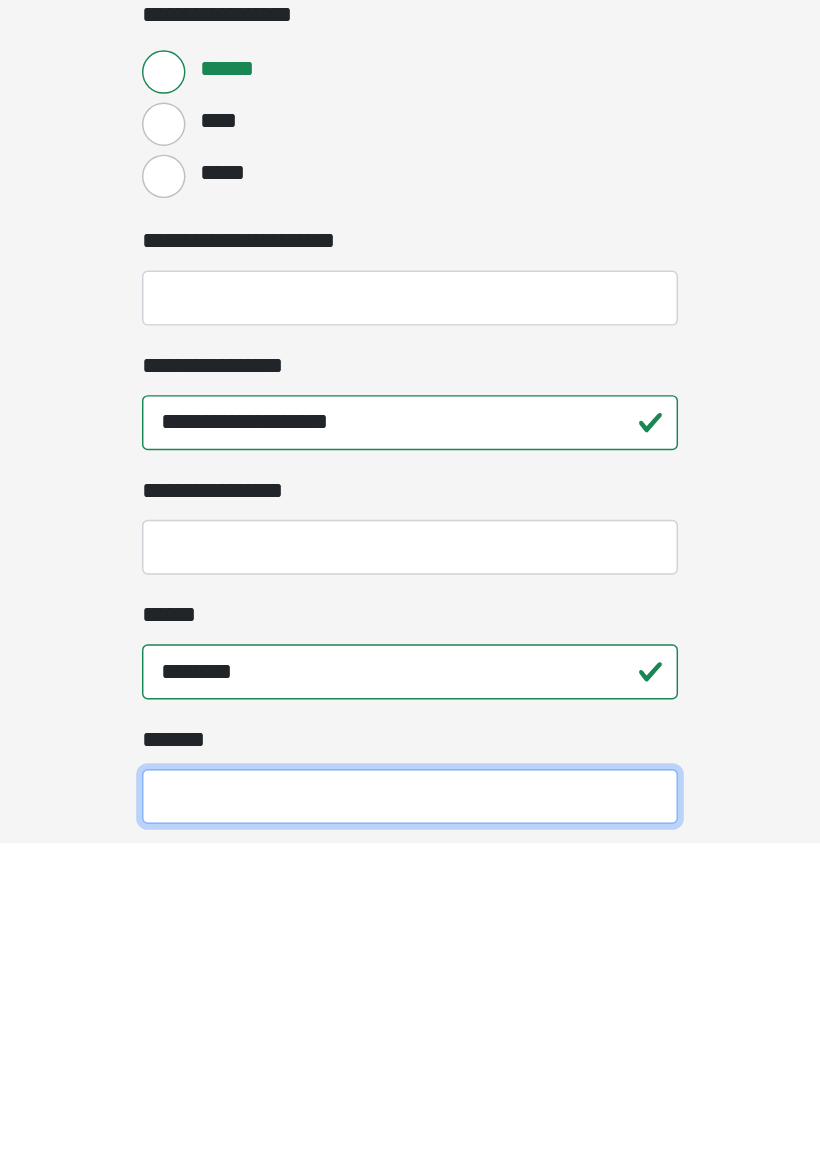 click on "***** *" at bounding box center (410, 1123) 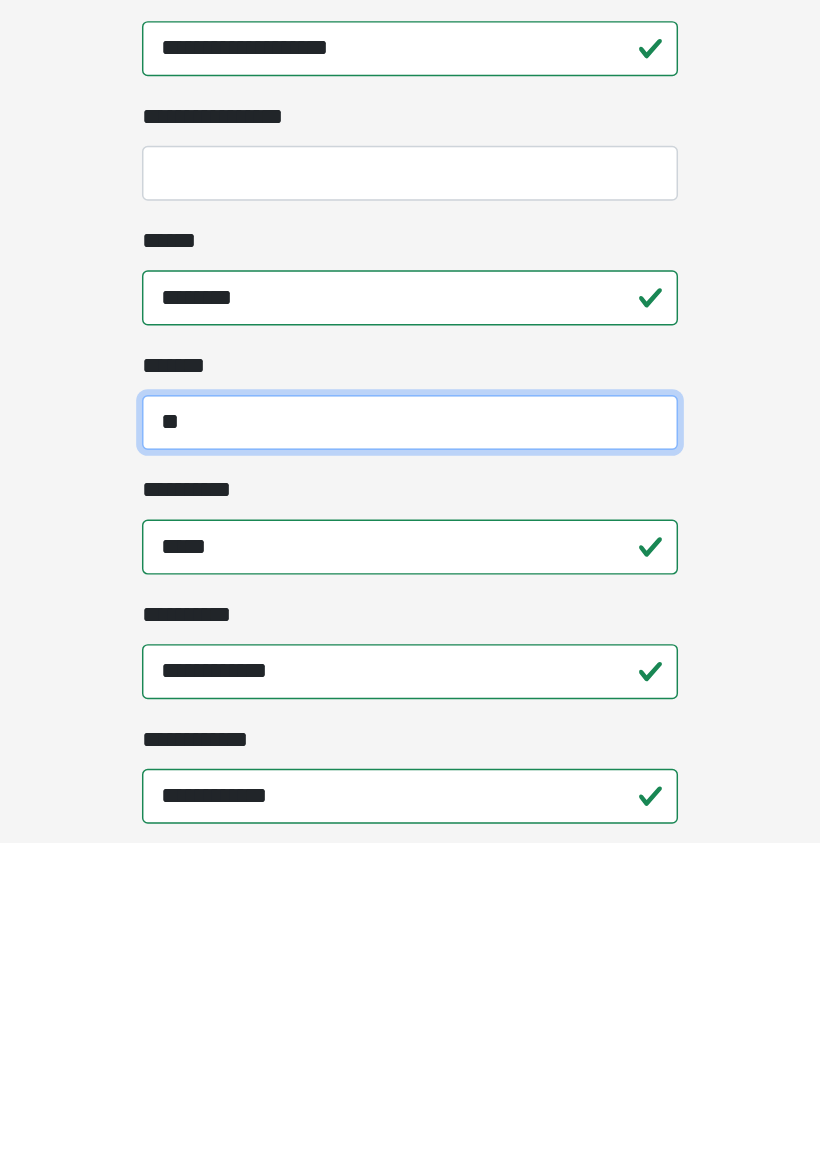 type on "**" 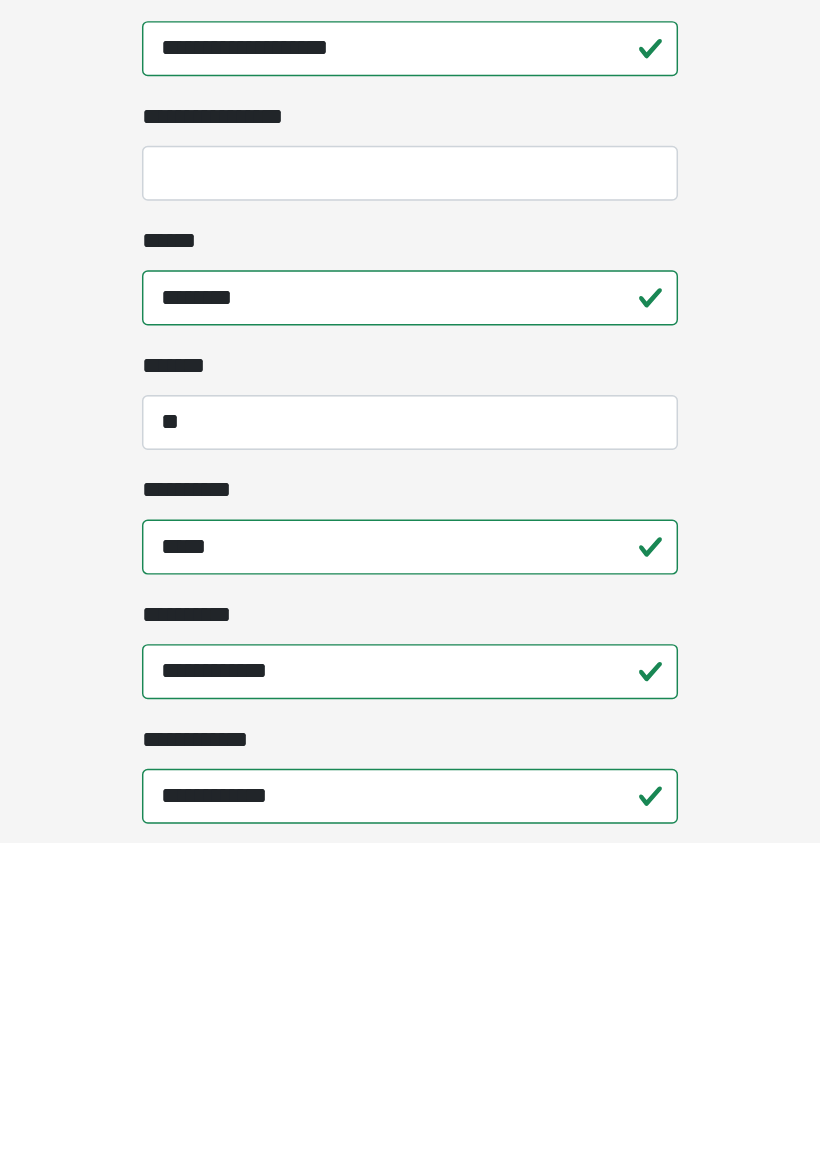 click on "*****" at bounding box center [410, 951] 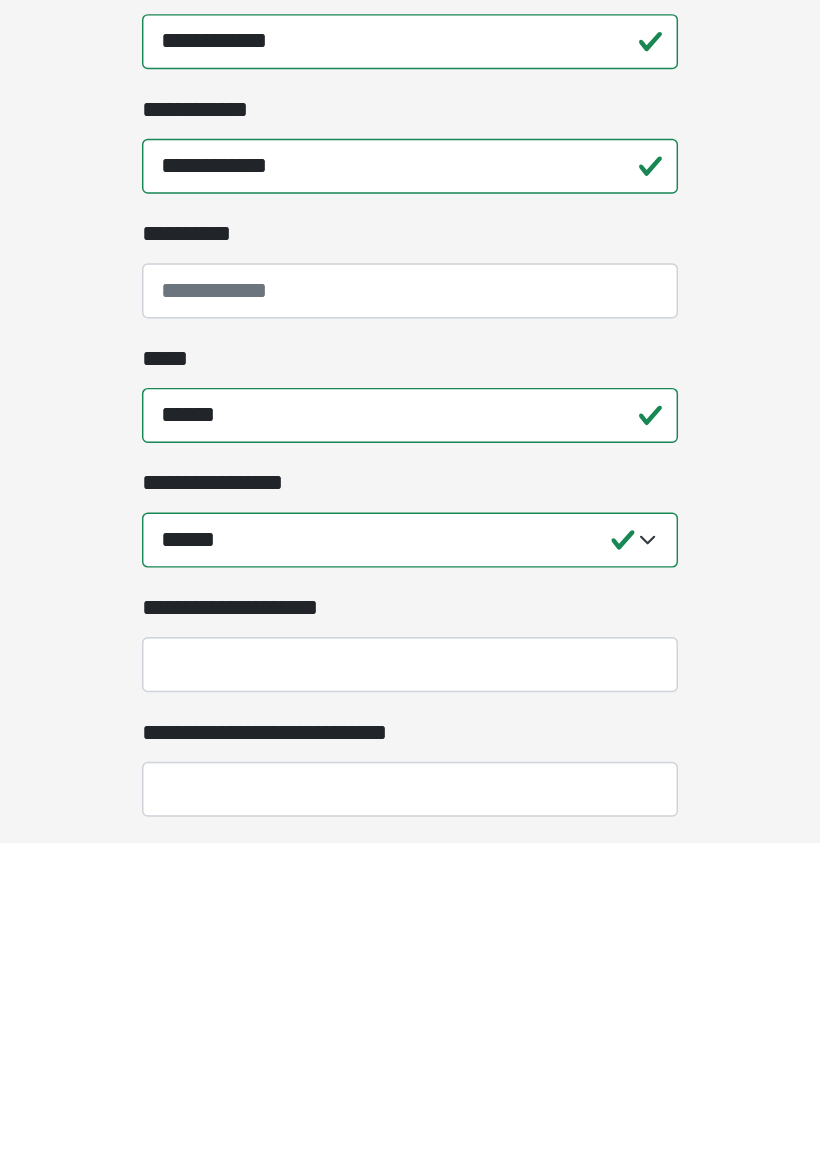 scroll, scrollTop: 998, scrollLeft: 0, axis: vertical 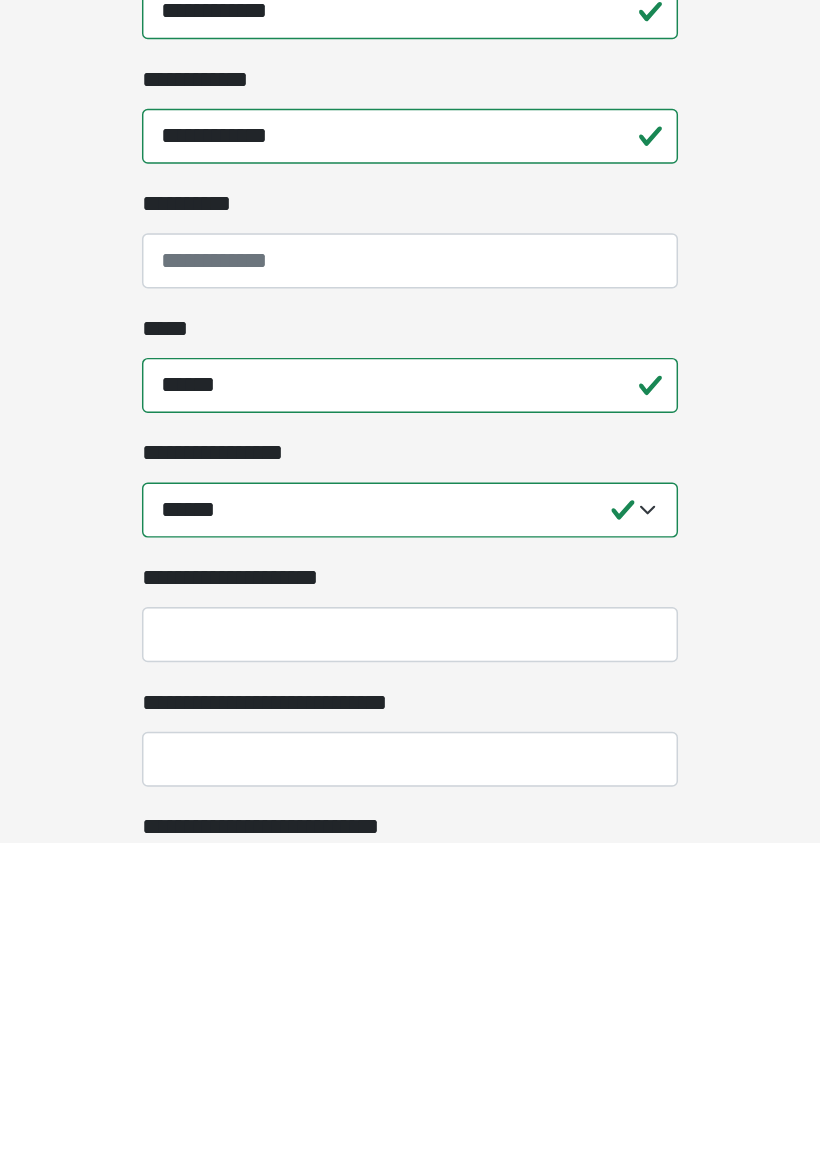 type on "*****" 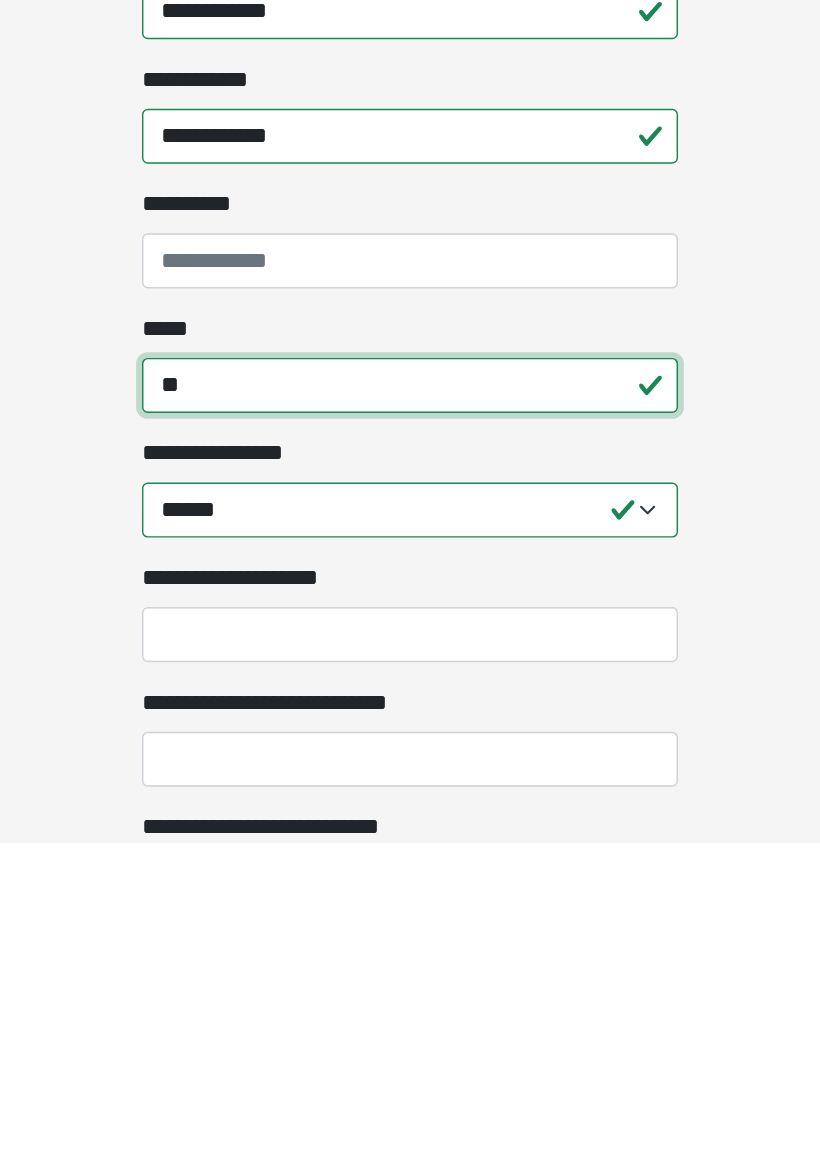 type on "*" 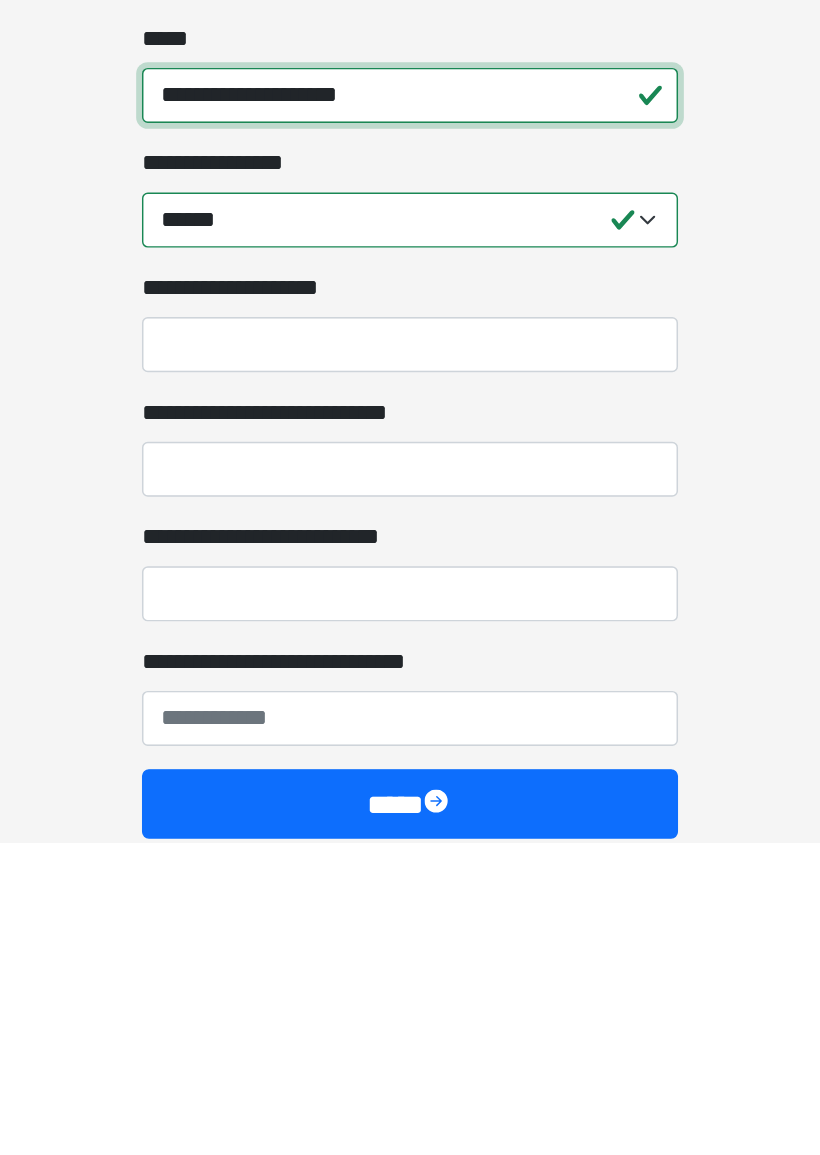 scroll, scrollTop: 1199, scrollLeft: 0, axis: vertical 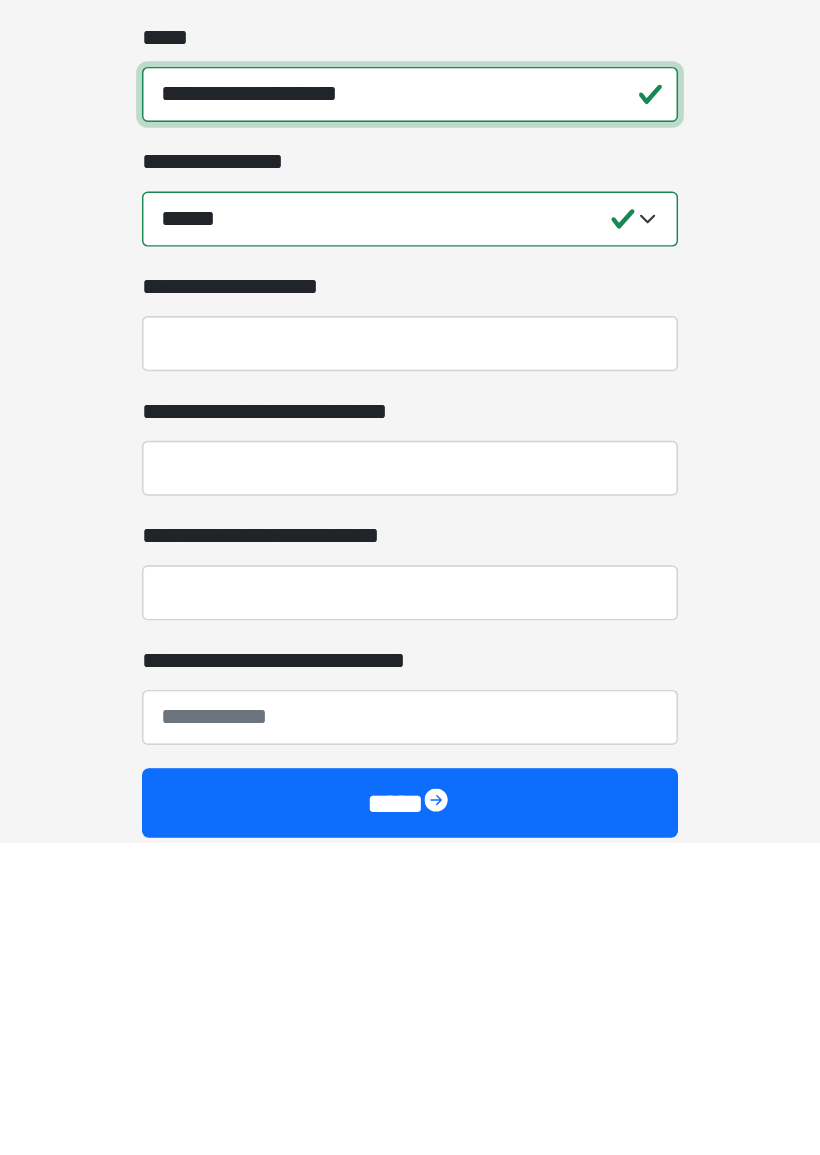 type on "**********" 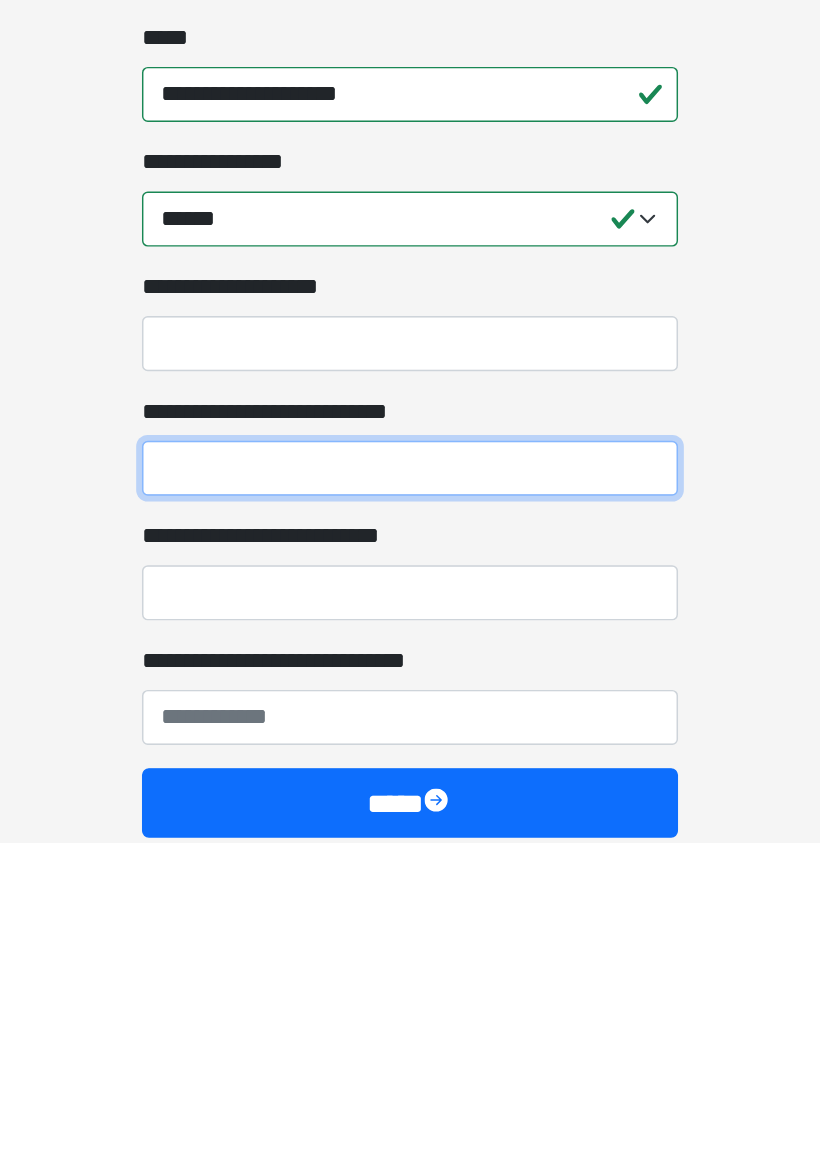 click on "**********" at bounding box center [410, 896] 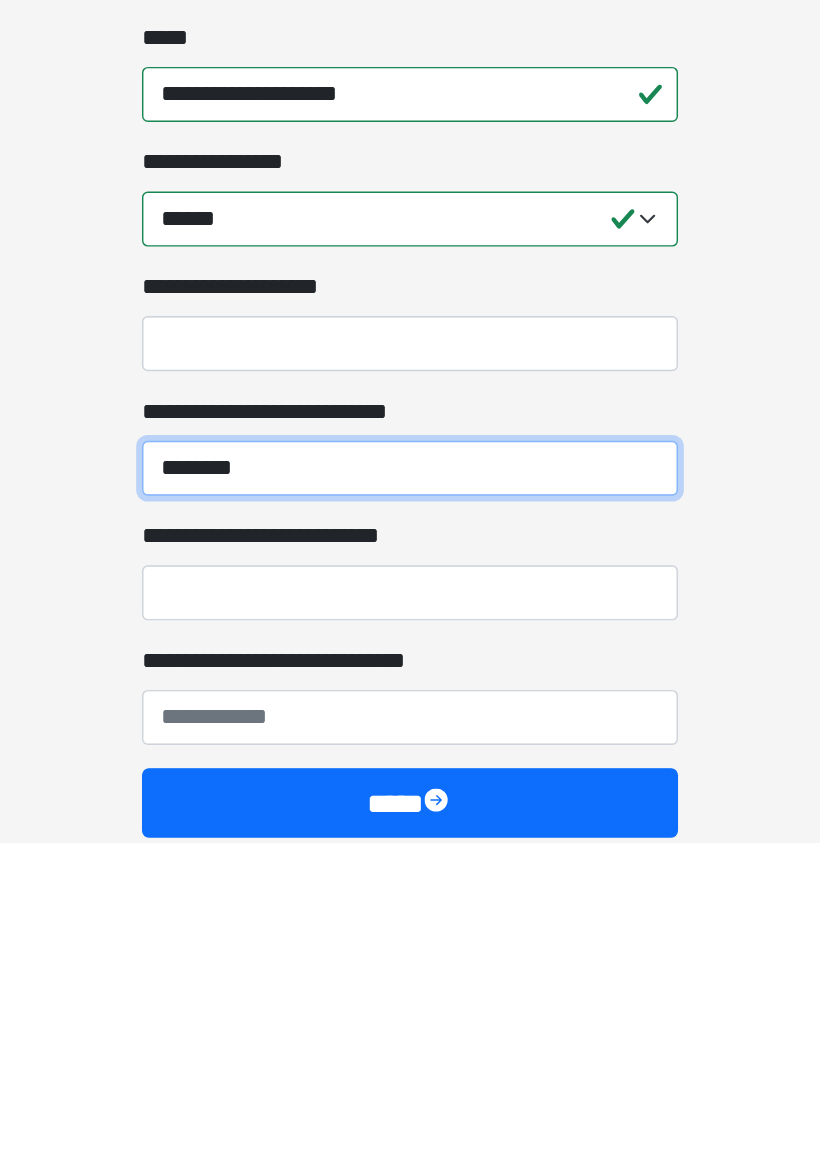 type on "*******" 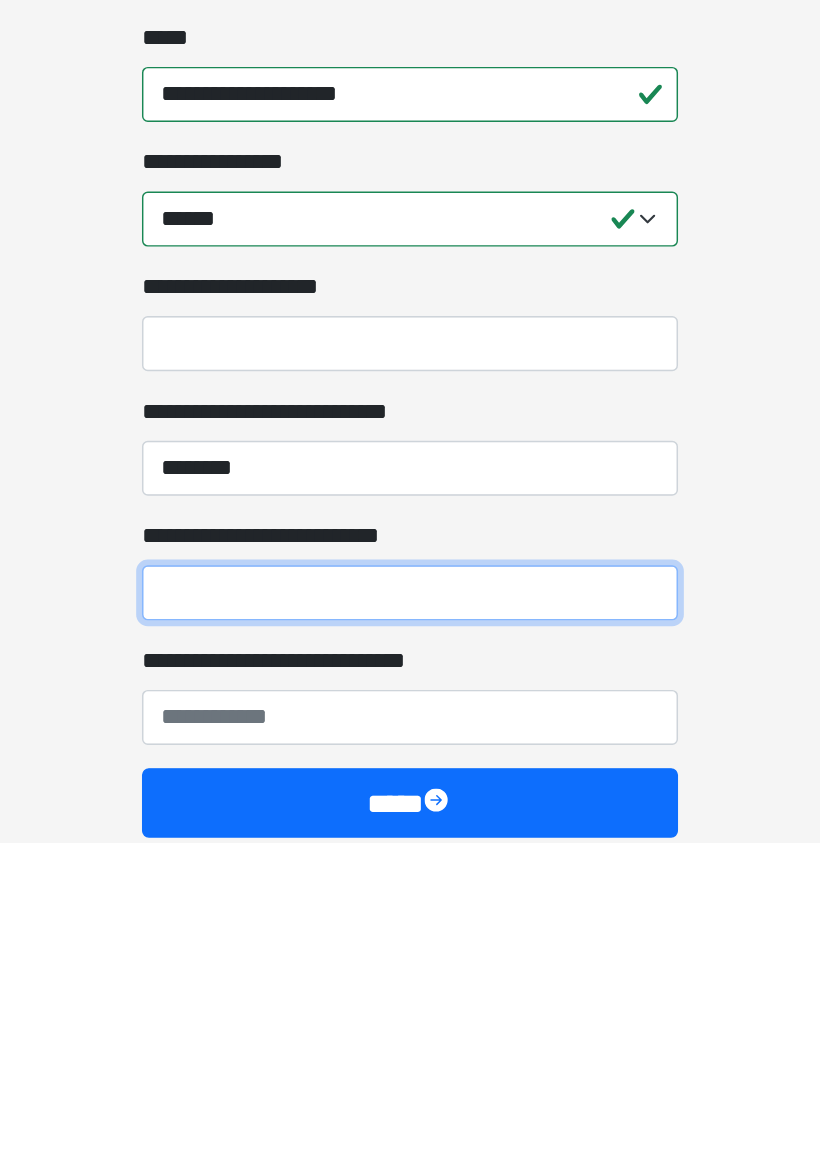 click on "**********" at bounding box center (410, 982) 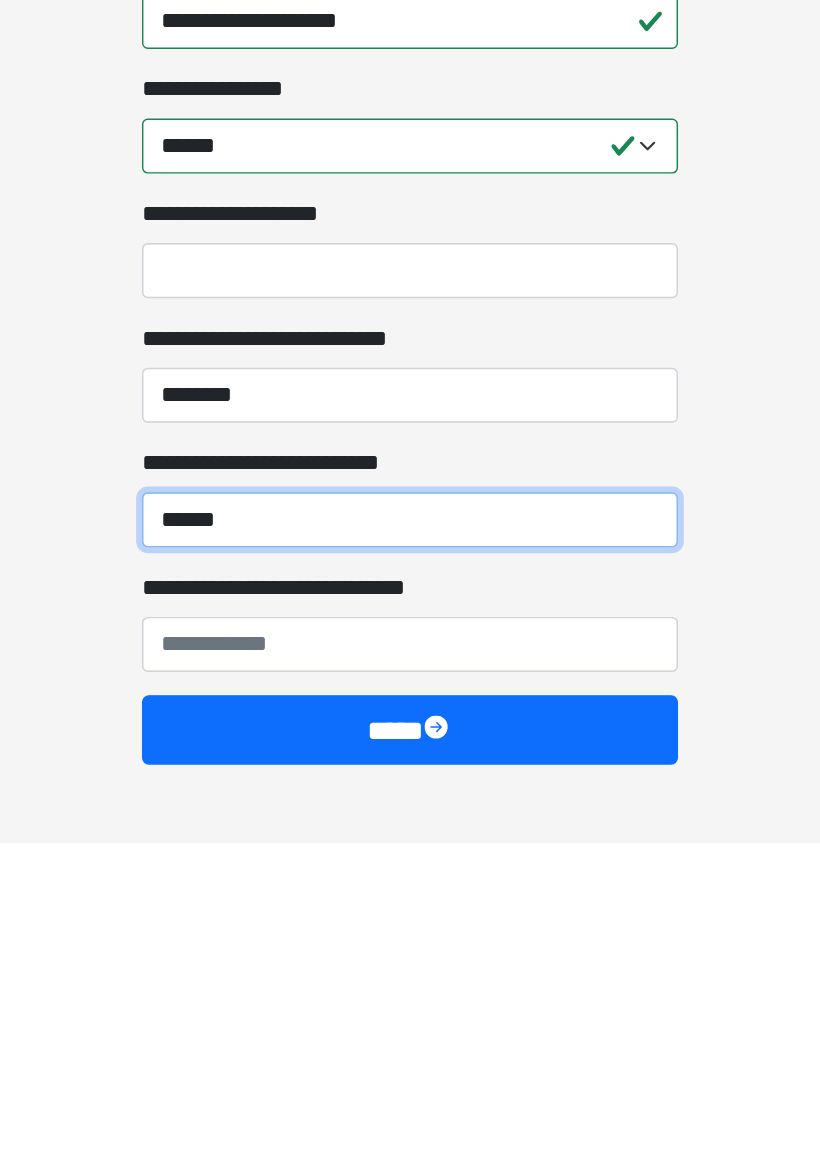scroll, scrollTop: 1291, scrollLeft: 0, axis: vertical 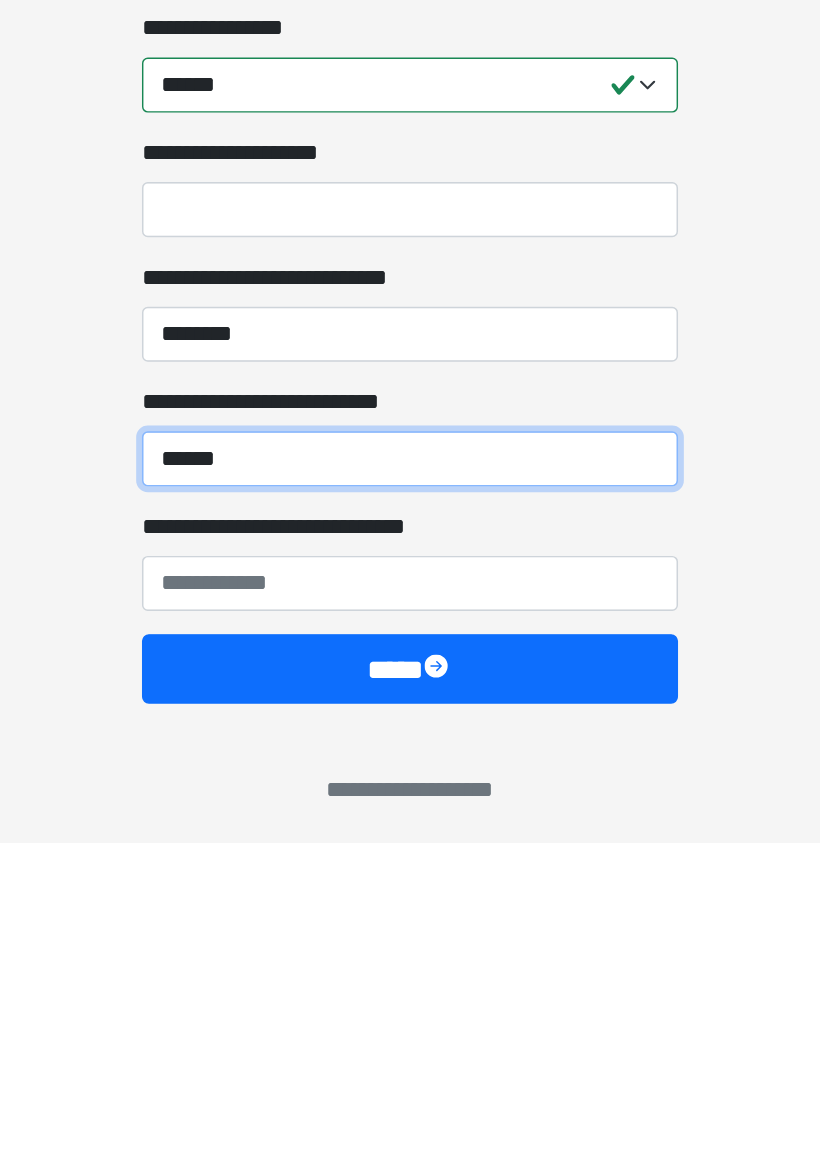 type on "******" 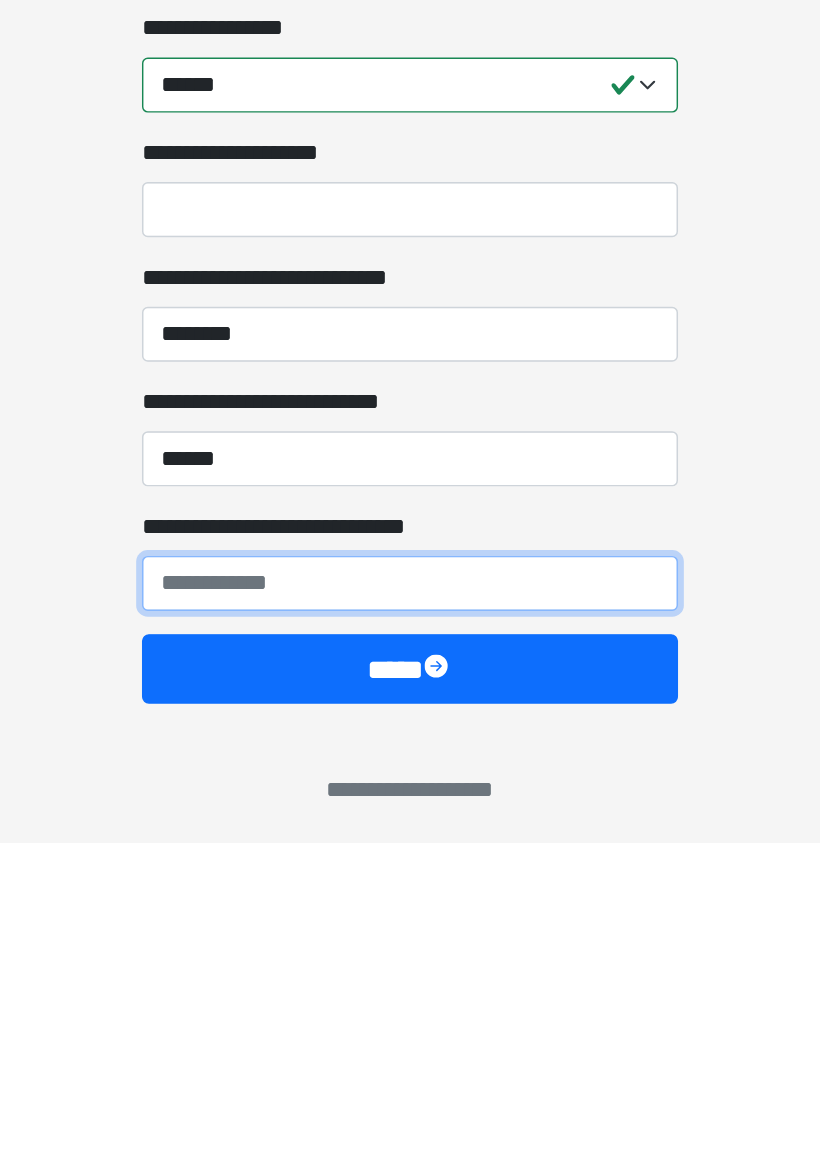 click on "**********" at bounding box center (410, 976) 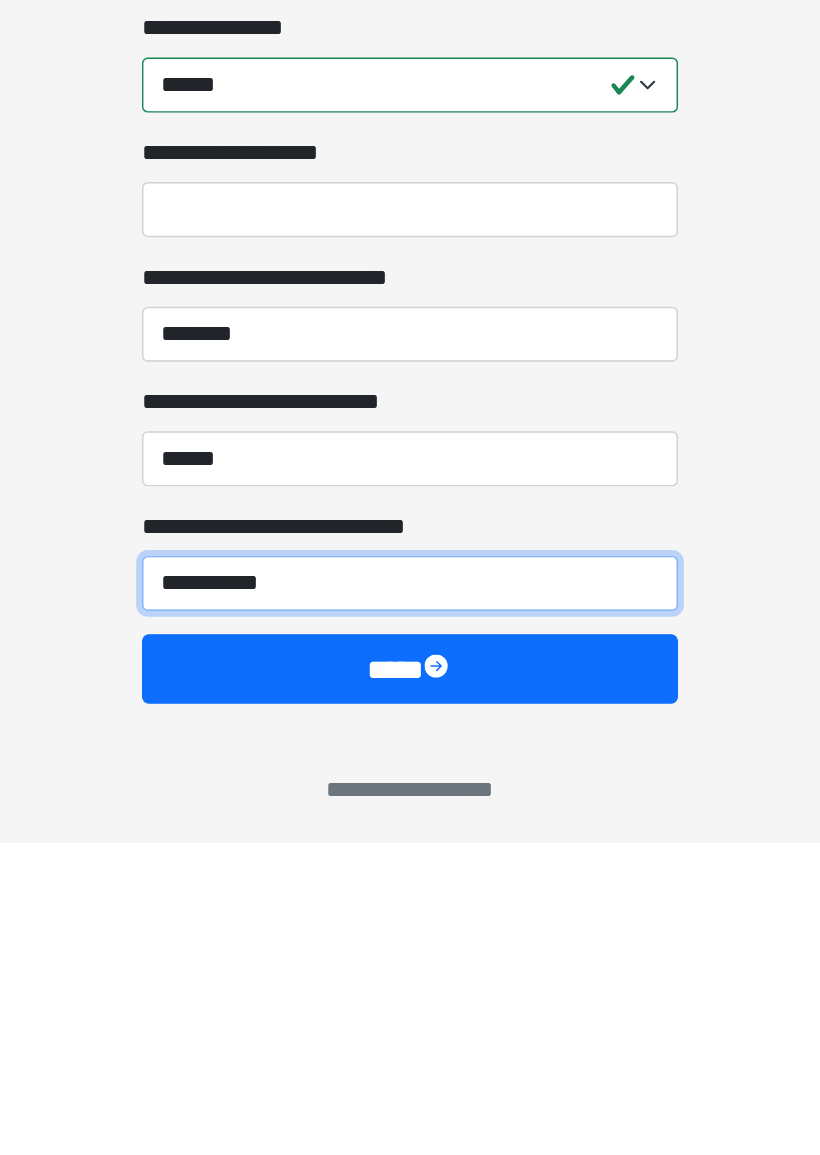 type on "**********" 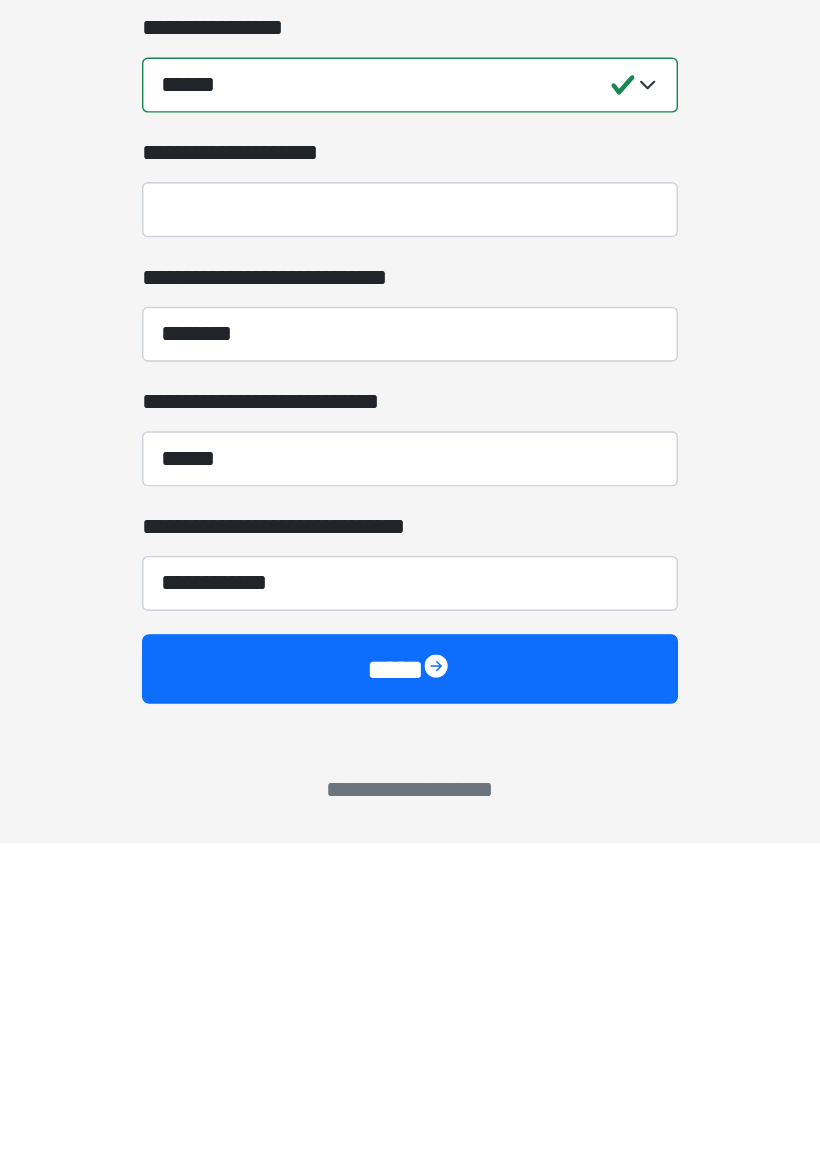 click on "****" at bounding box center (410, 1035) 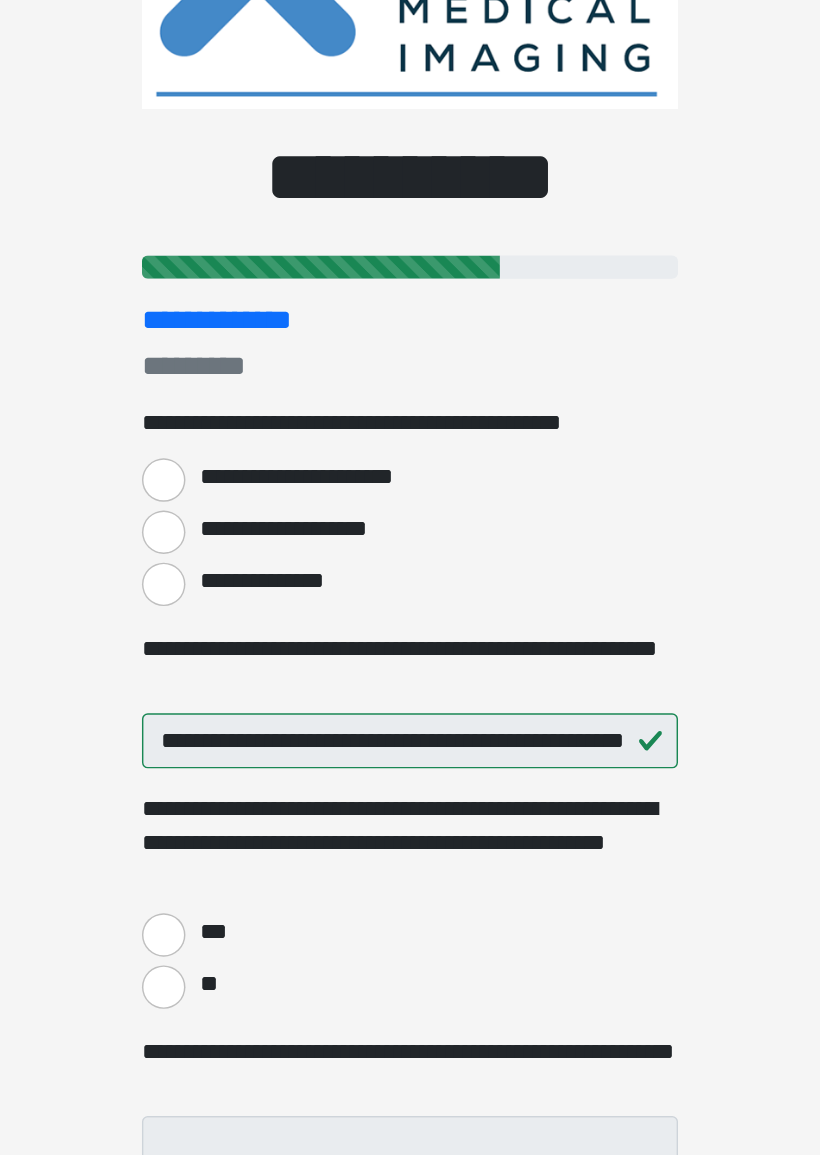 scroll, scrollTop: 145, scrollLeft: 0, axis: vertical 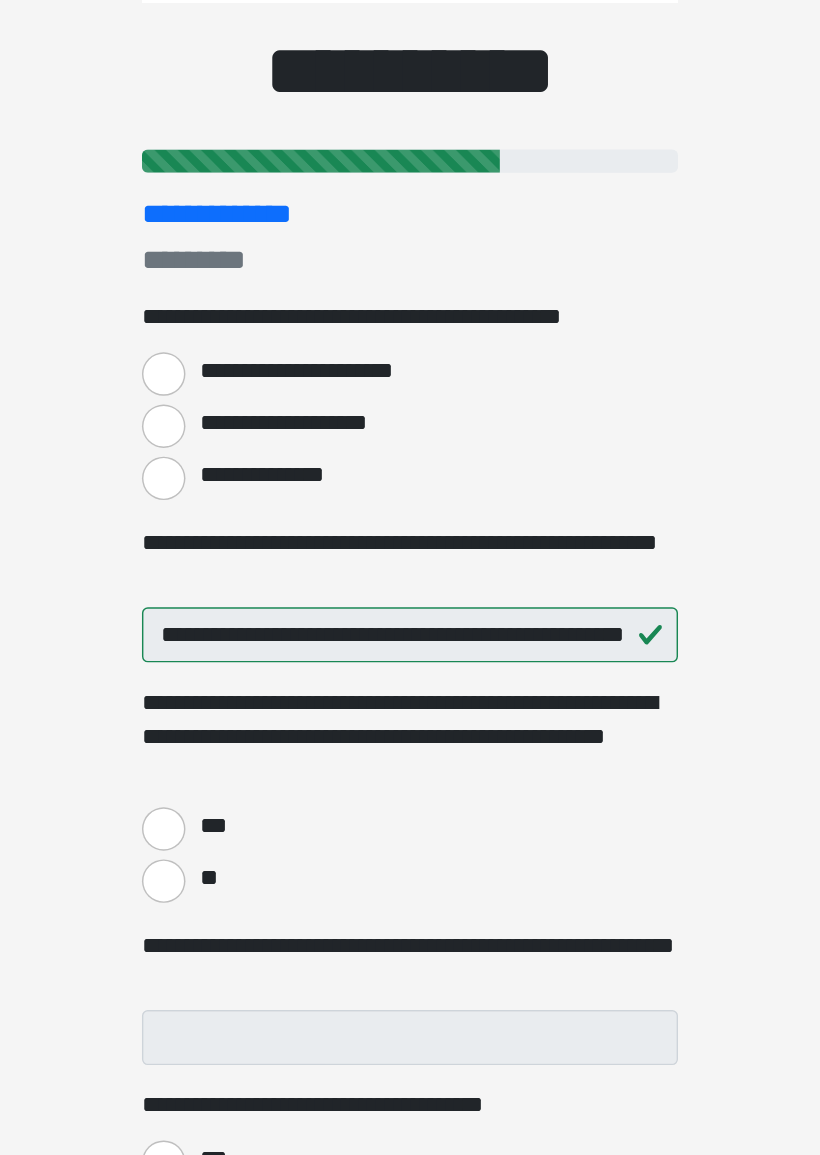 click on "**********" at bounding box center [240, 404] 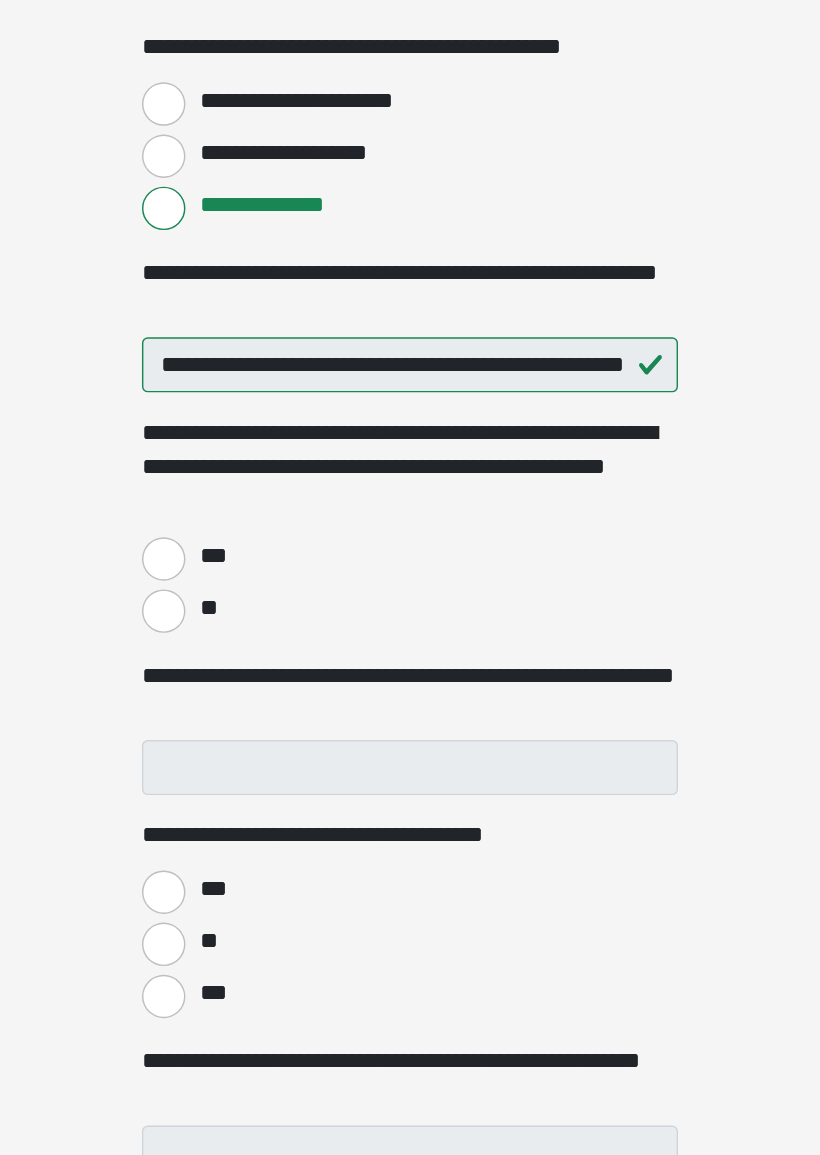 click on "**" at bounding box center (240, 682) 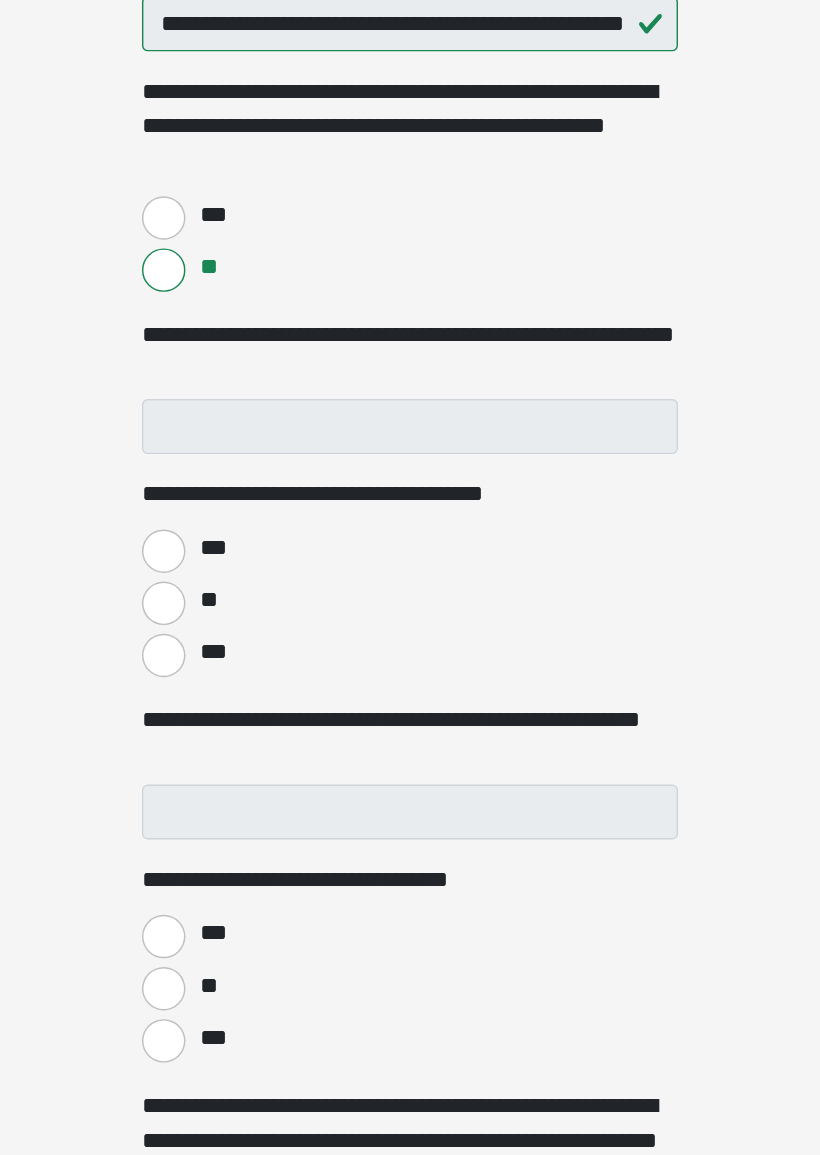 scroll, scrollTop: 311, scrollLeft: 0, axis: vertical 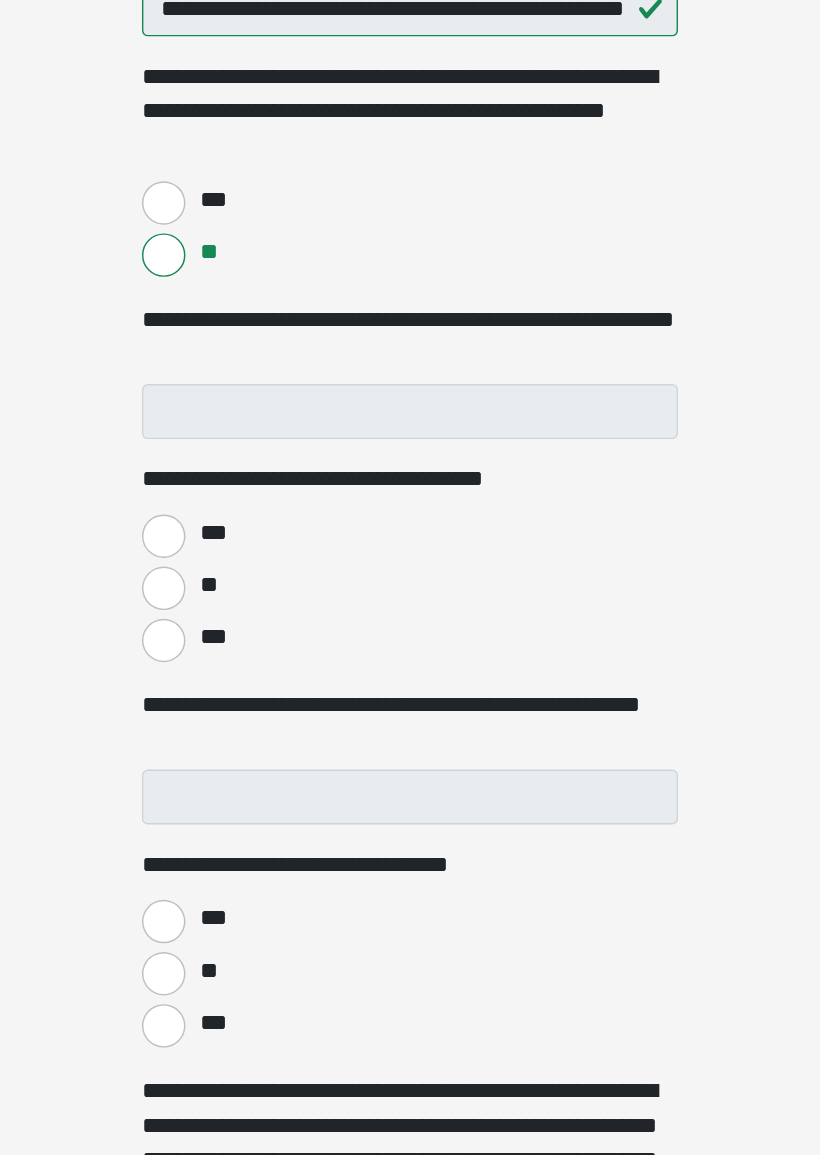 click on "***" at bounding box center (240, 782) 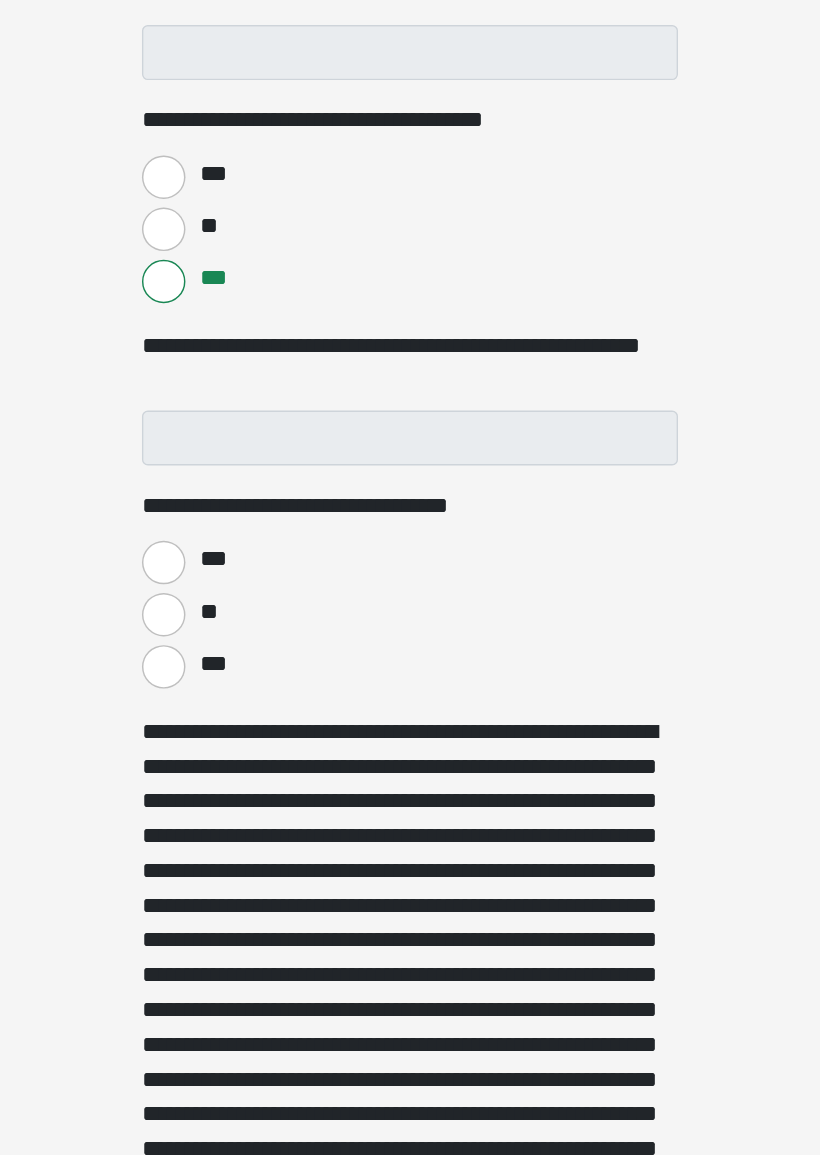 scroll, scrollTop: 558, scrollLeft: 0, axis: vertical 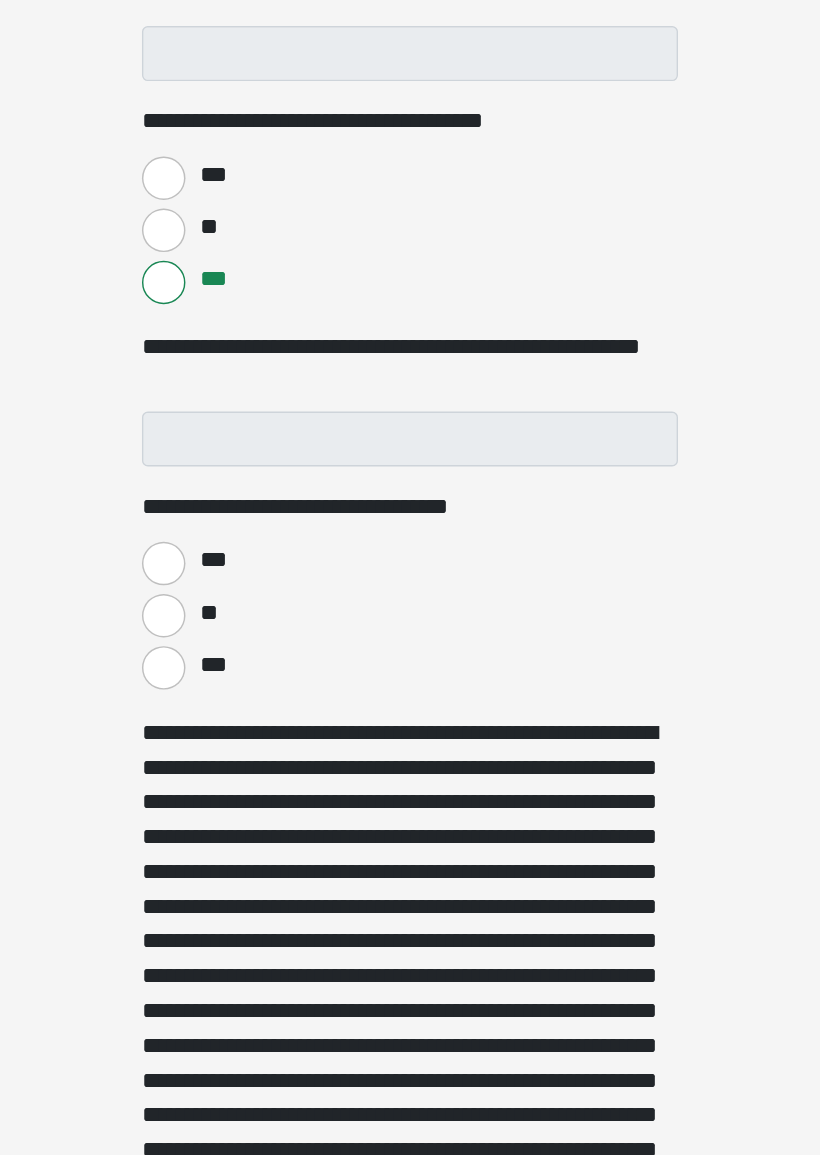 click on "***" at bounding box center (240, 801) 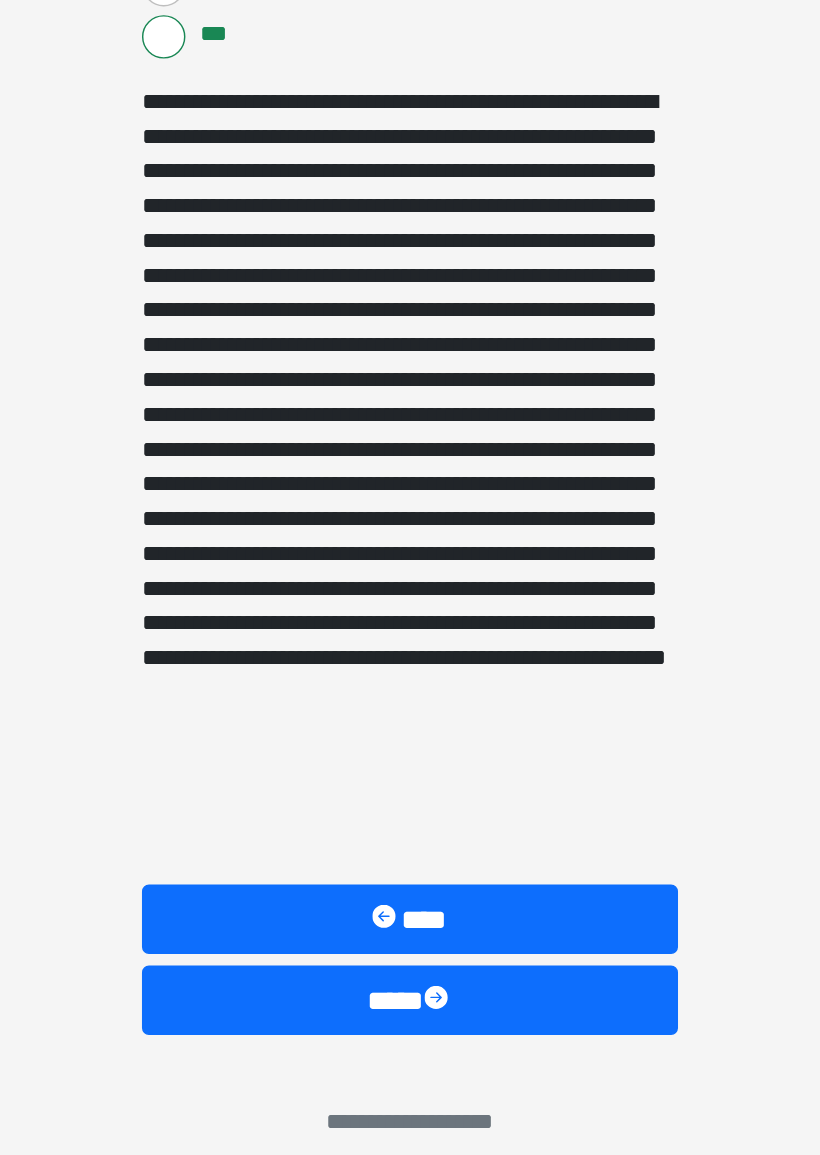 scroll, scrollTop: 995, scrollLeft: 0, axis: vertical 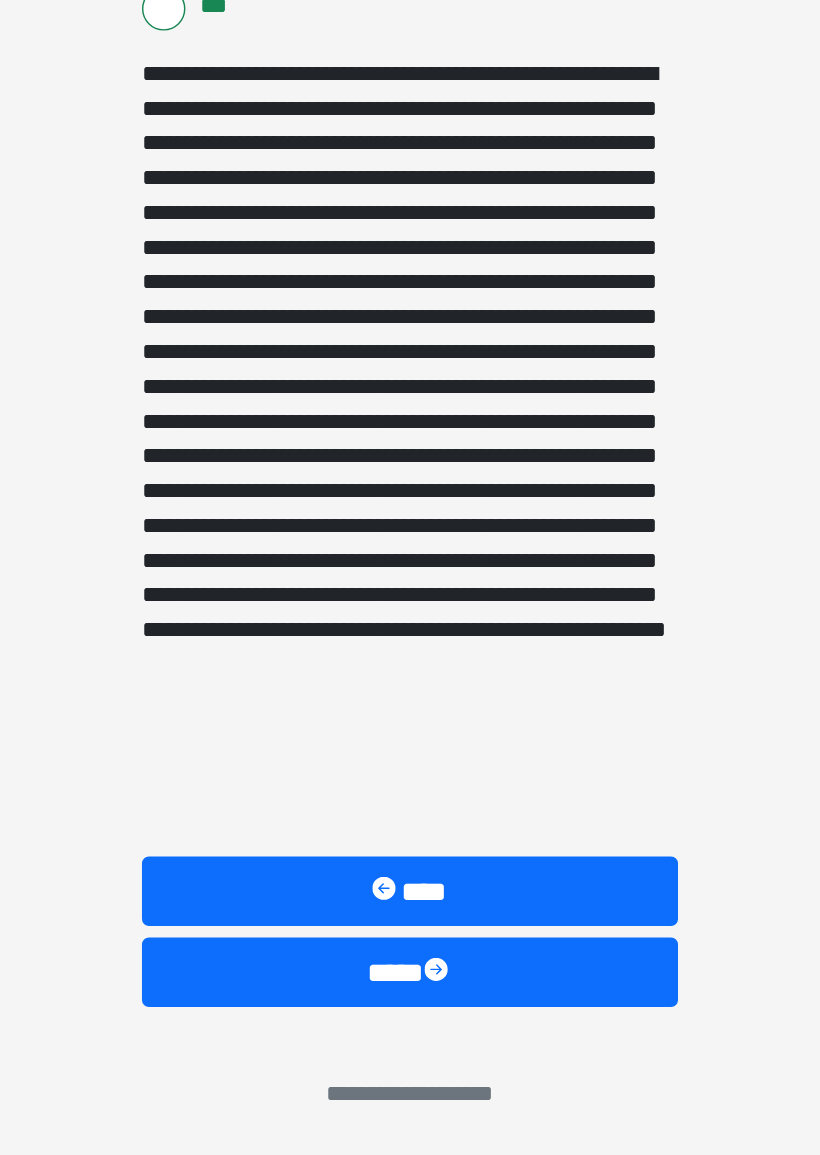 click on "****" at bounding box center [410, 1029] 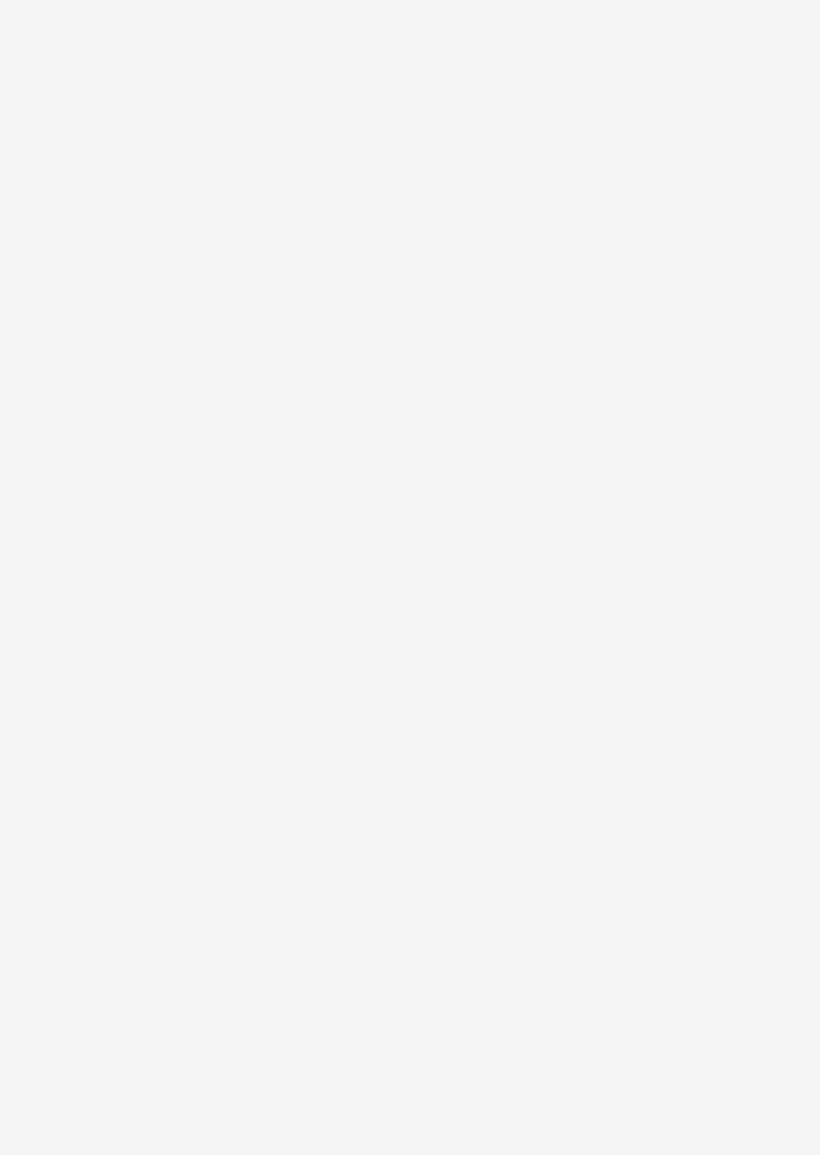 scroll, scrollTop: 0, scrollLeft: 0, axis: both 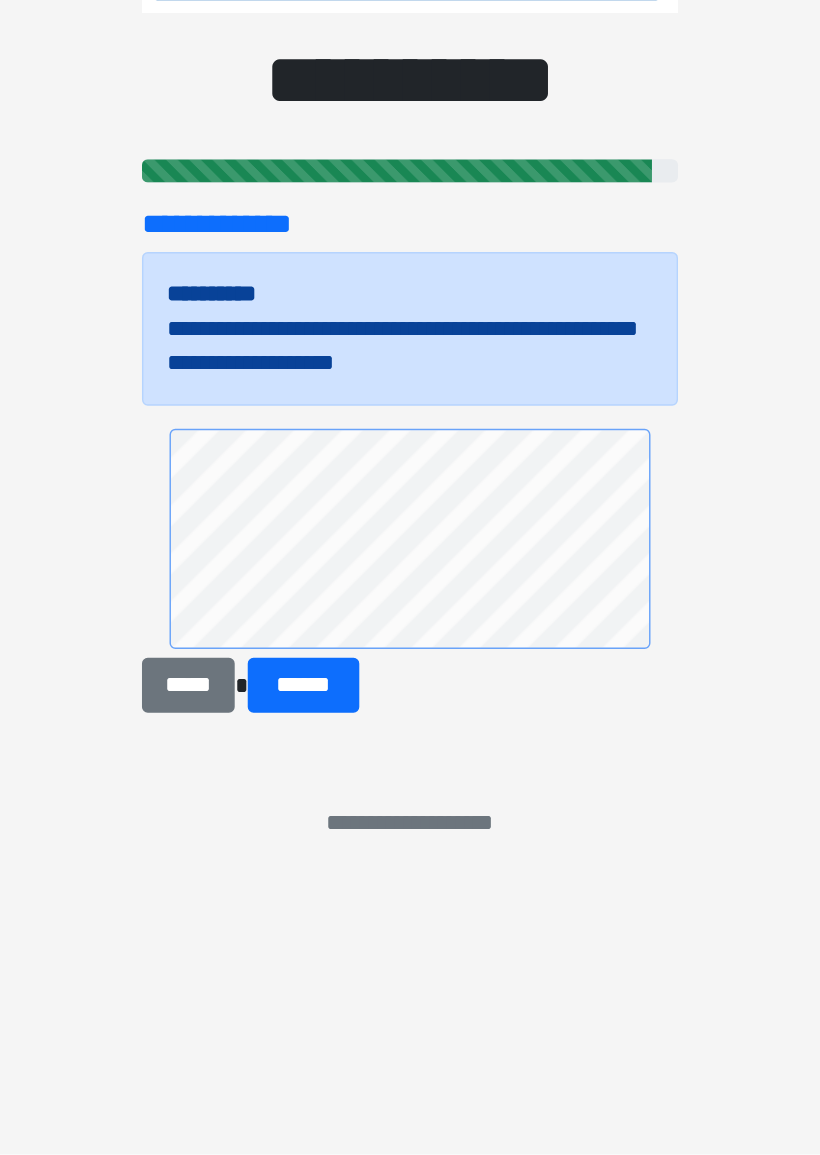 click on "******" at bounding box center (336, 831) 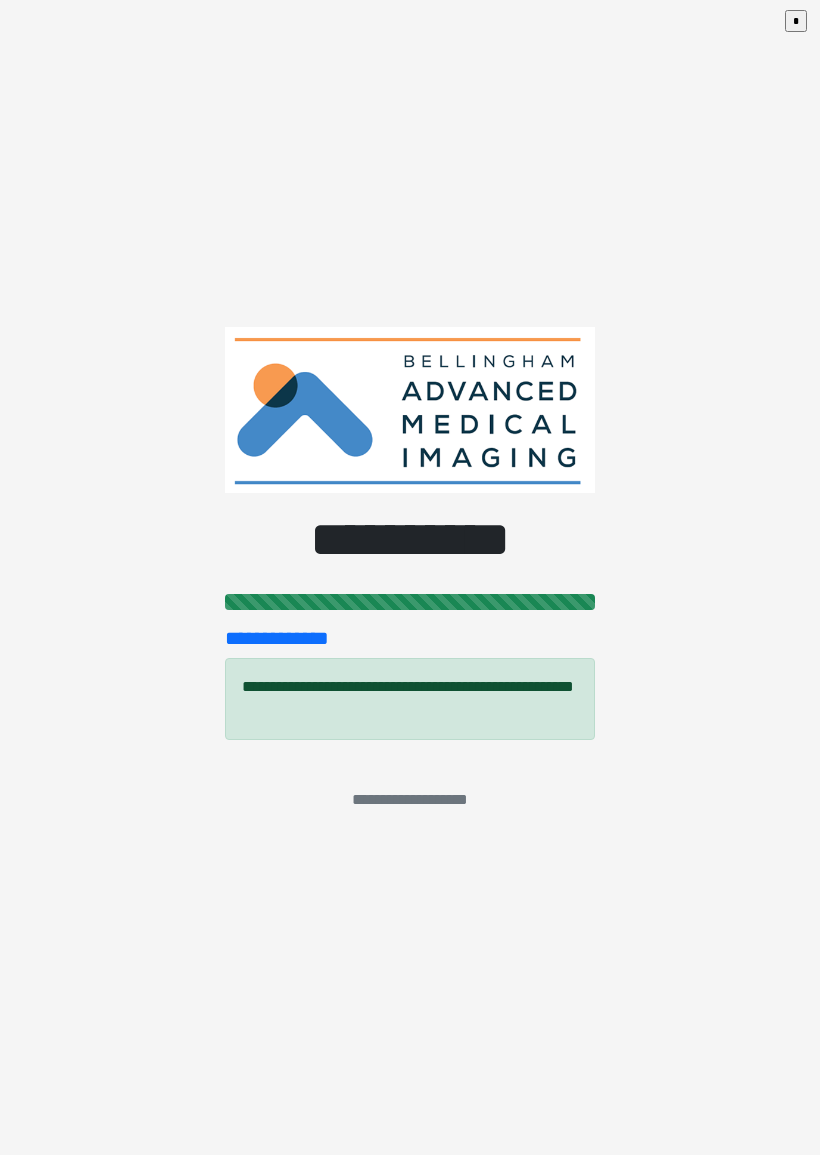 click on "*" at bounding box center [796, 21] 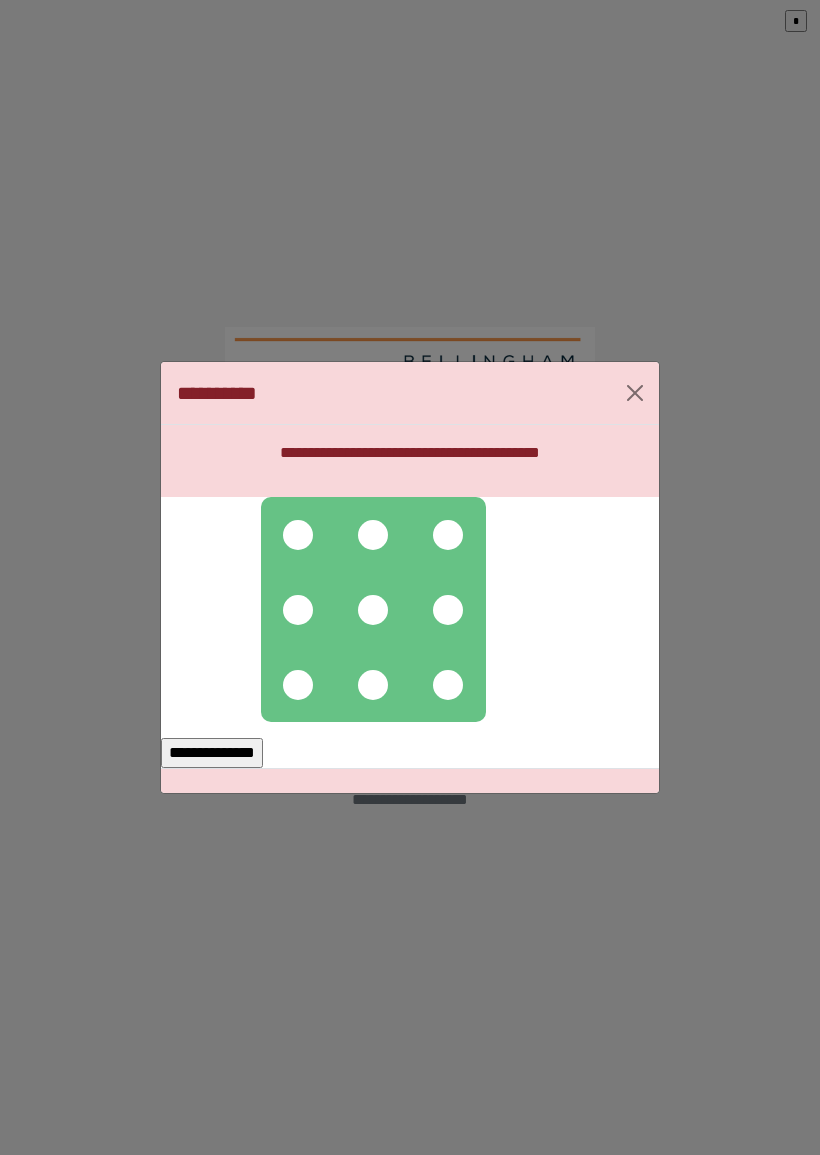 click at bounding box center (298, 535) 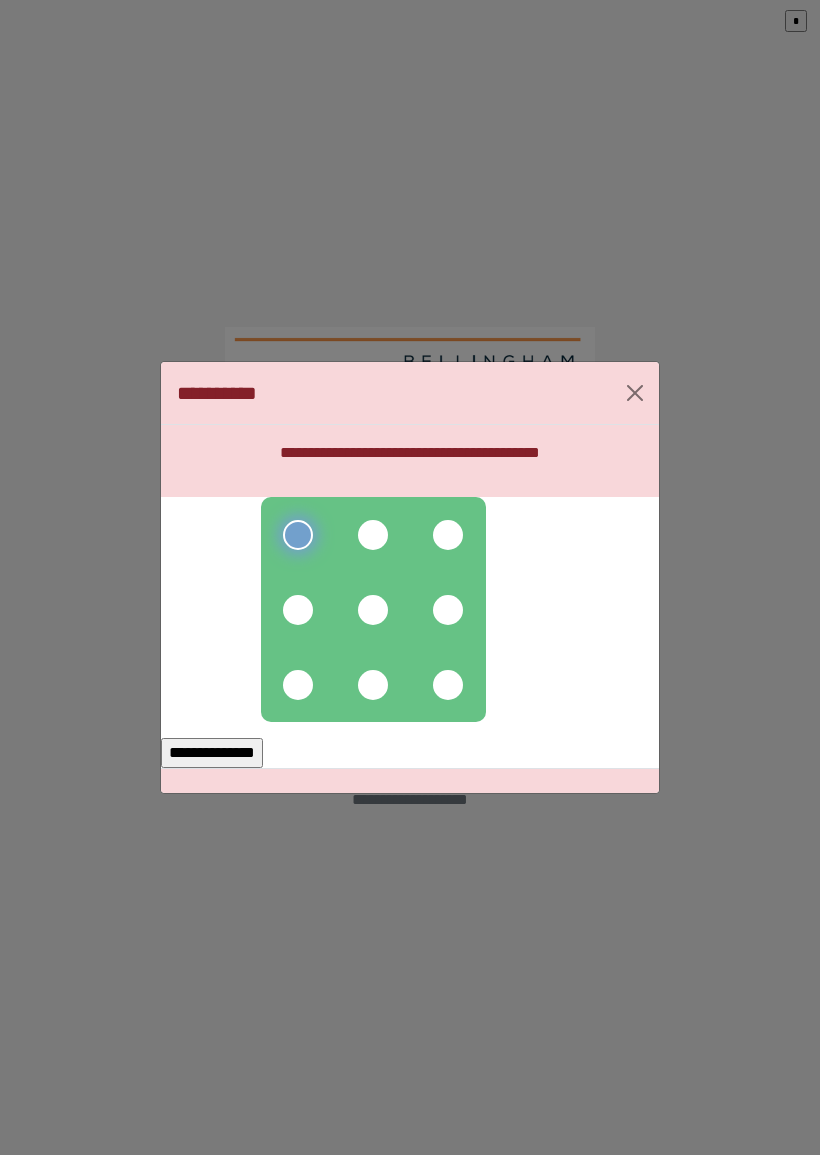 click at bounding box center [298, 610] 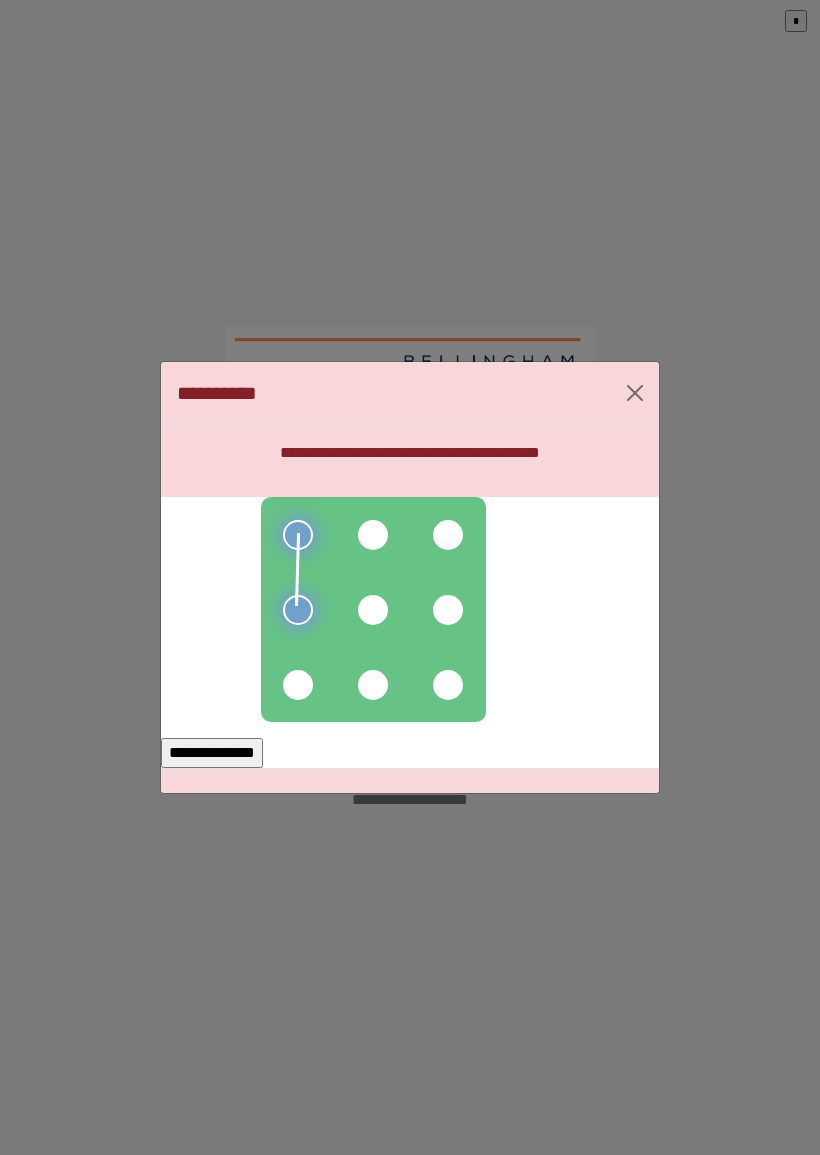 click at bounding box center (298, 685) 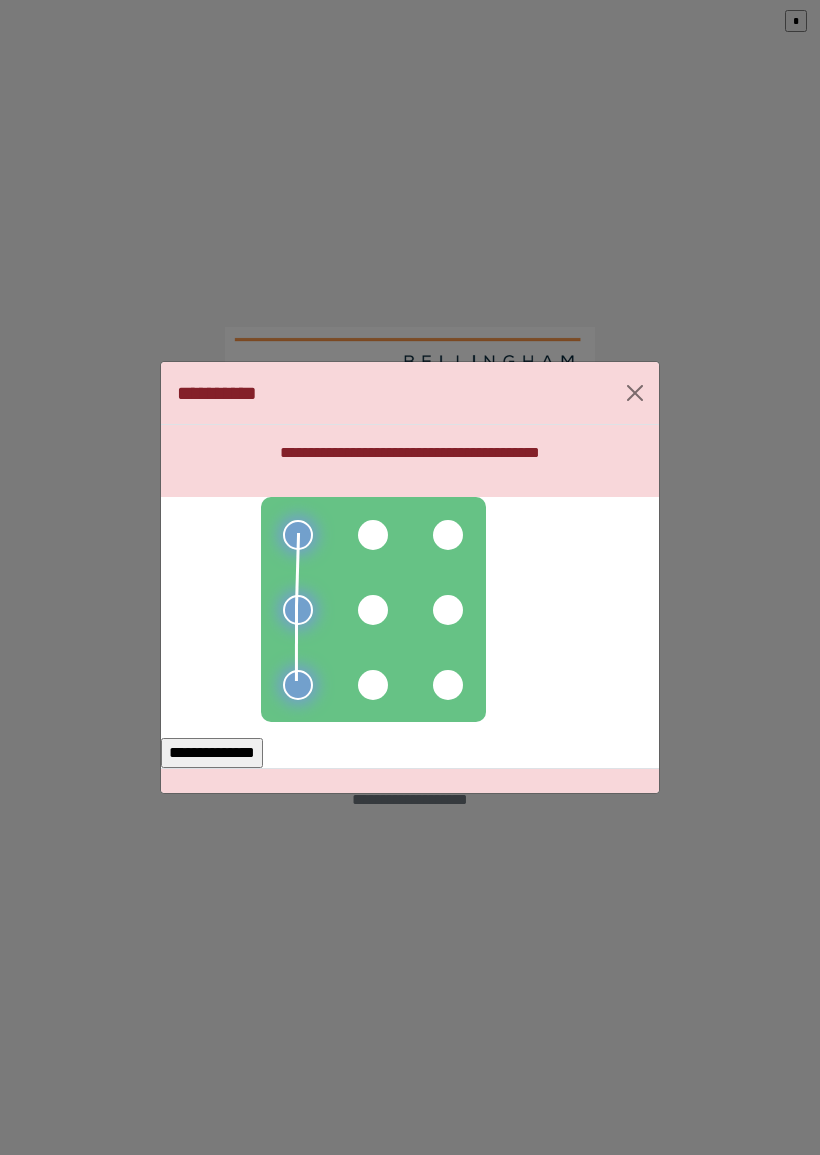 click at bounding box center [373, 610] 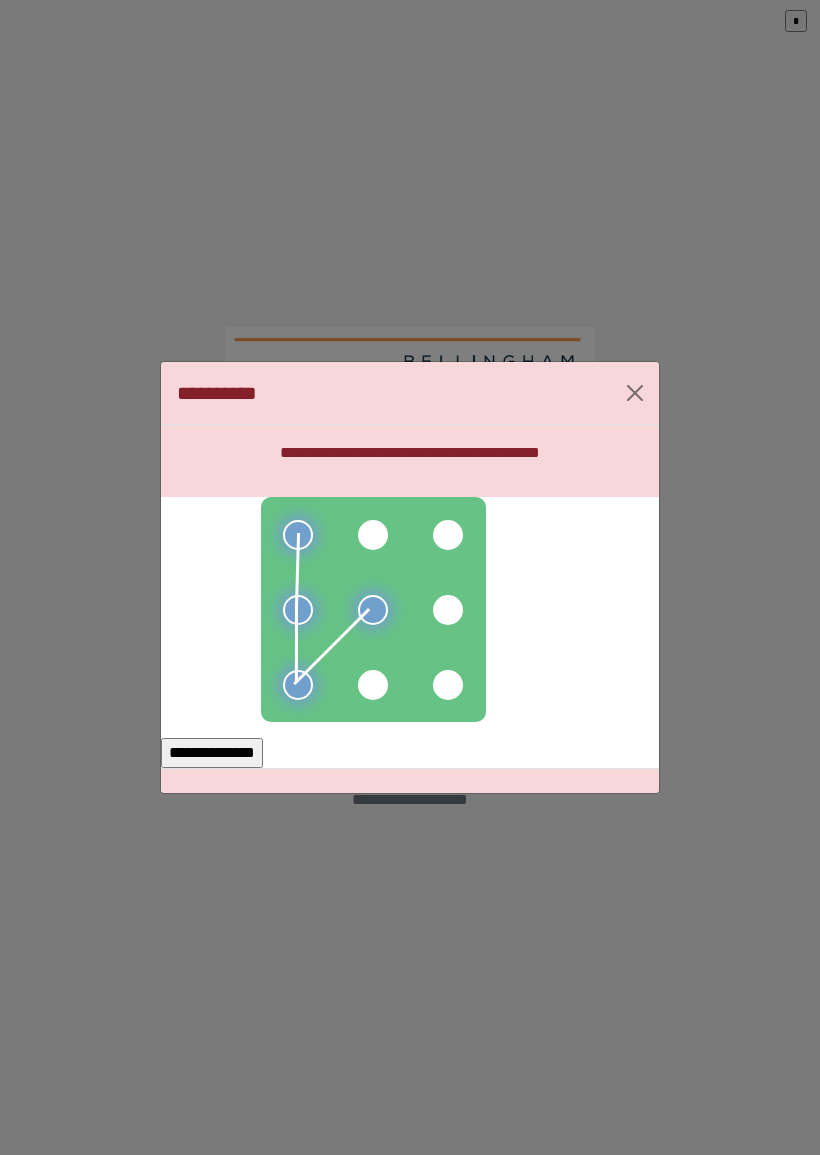 click at bounding box center [373, 685] 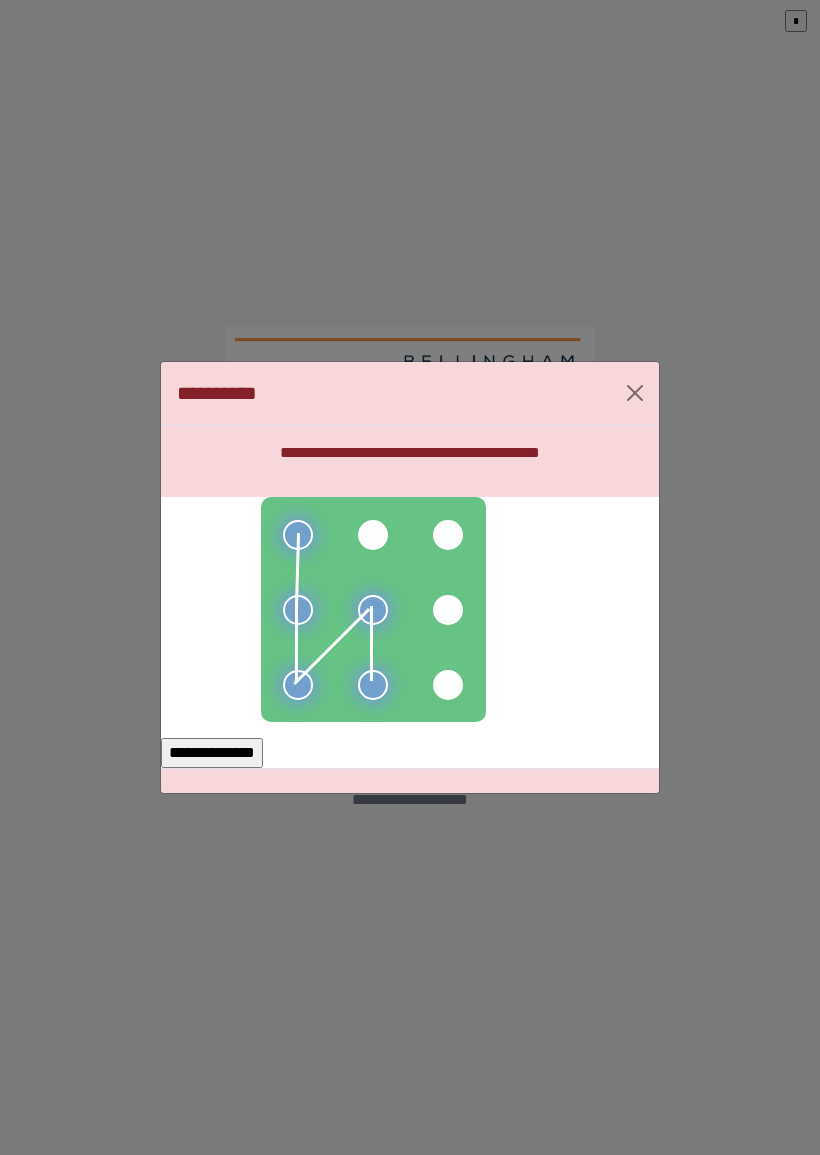 click on "**********" at bounding box center [212, 753] 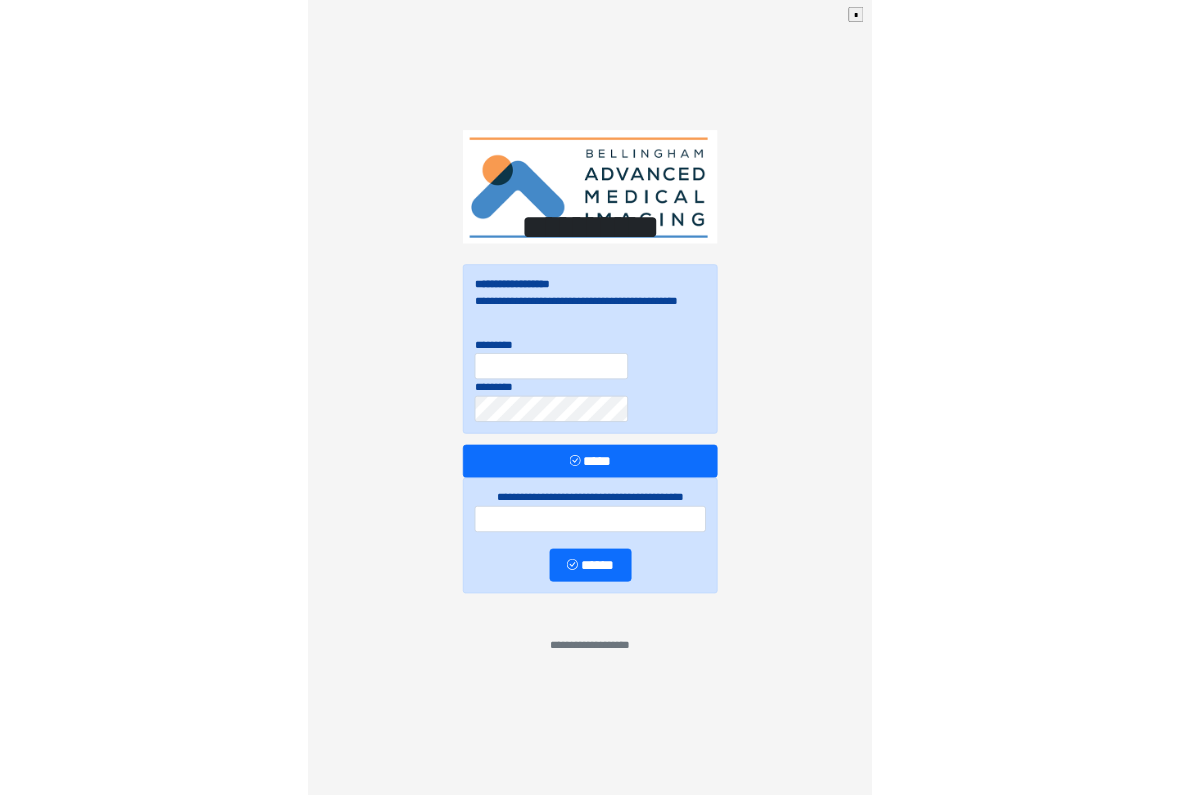 scroll, scrollTop: 0, scrollLeft: 0, axis: both 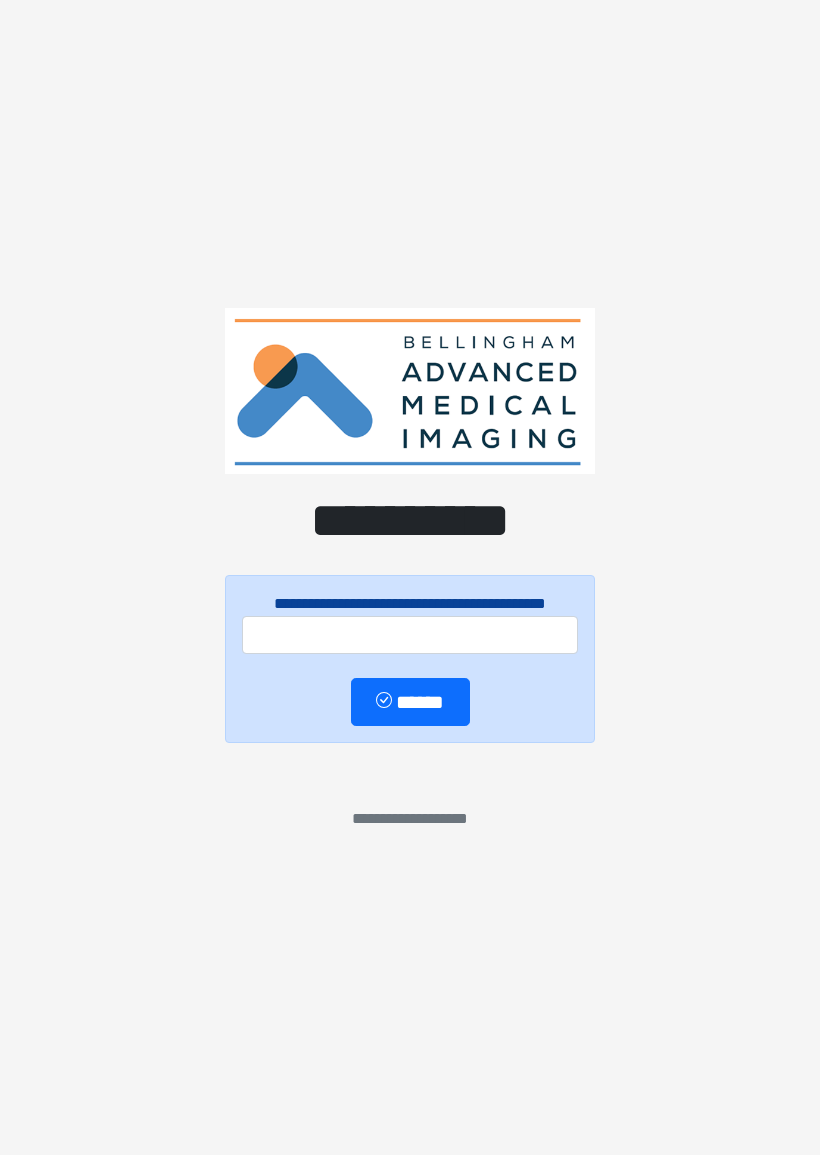 click on "**********" at bounding box center [410, 577] 